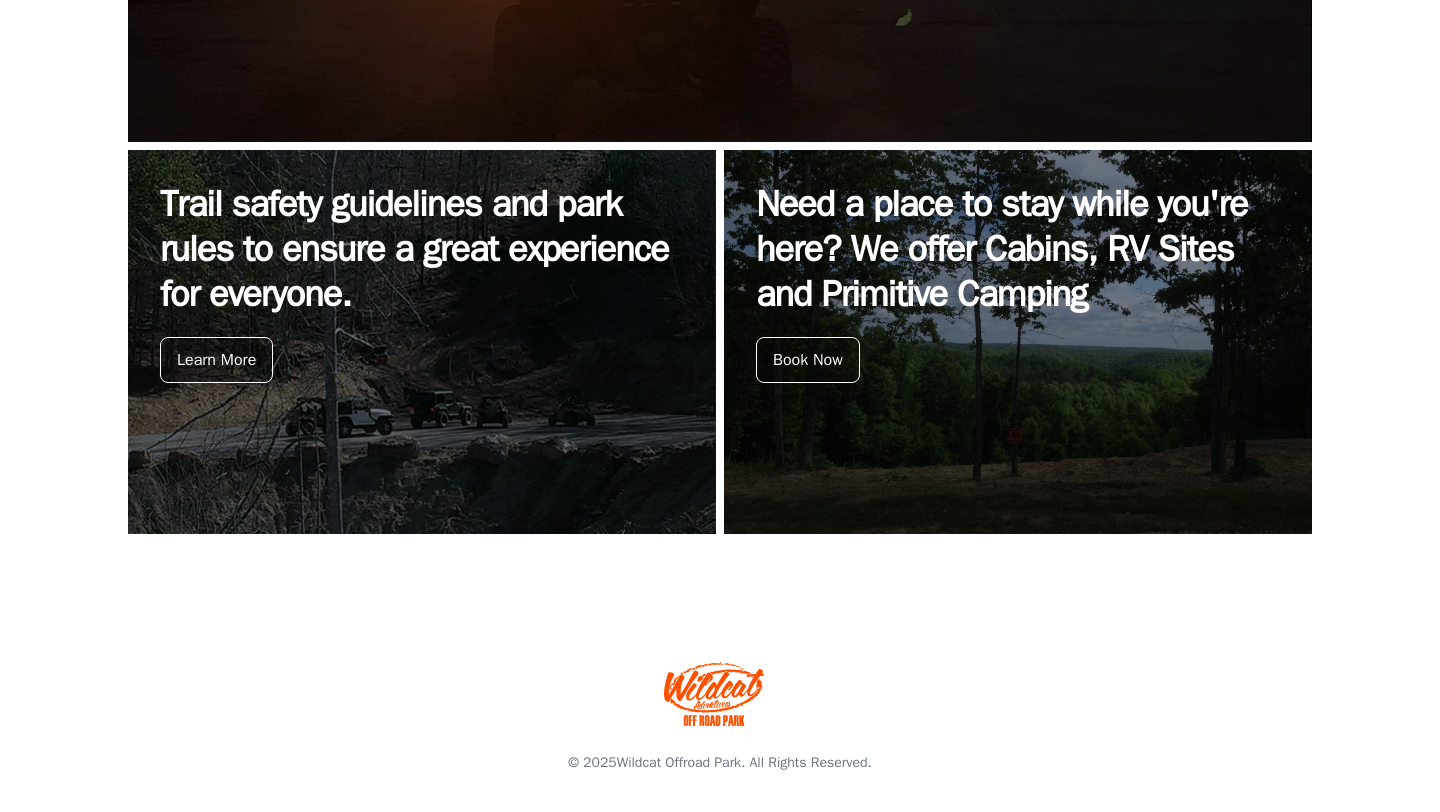 scroll, scrollTop: 809, scrollLeft: 0, axis: vertical 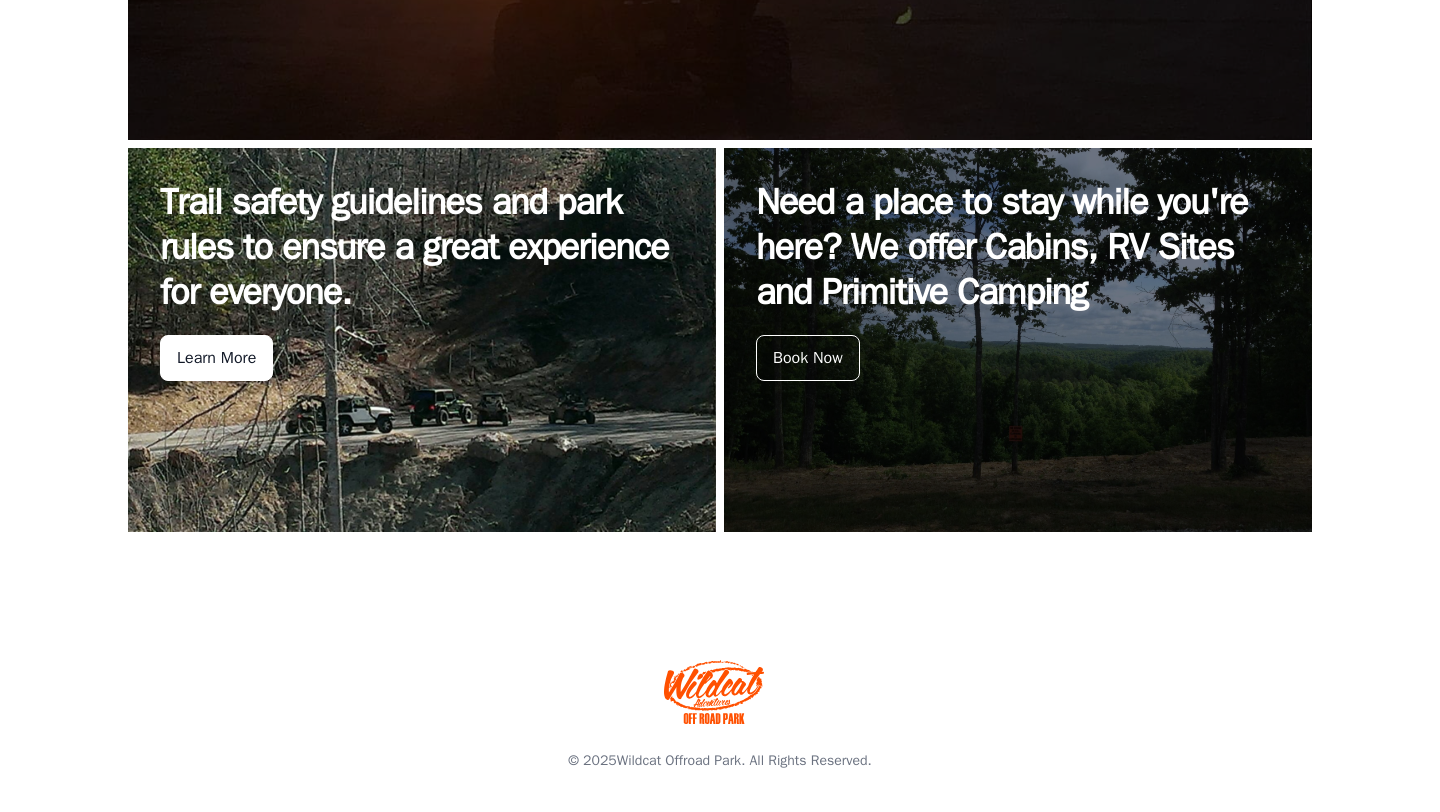 click on "Learn More" at bounding box center [216, 358] 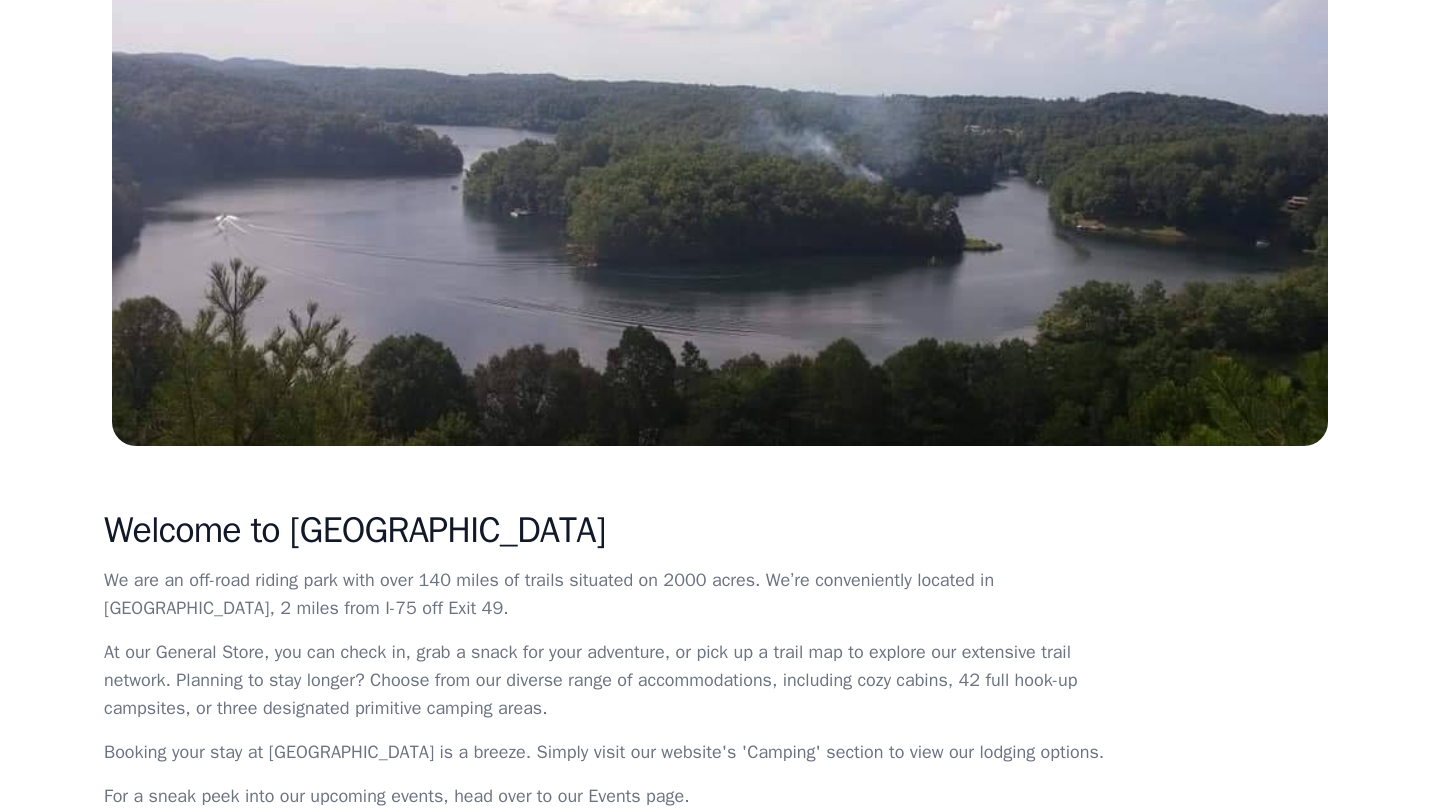 scroll, scrollTop: 0, scrollLeft: 0, axis: both 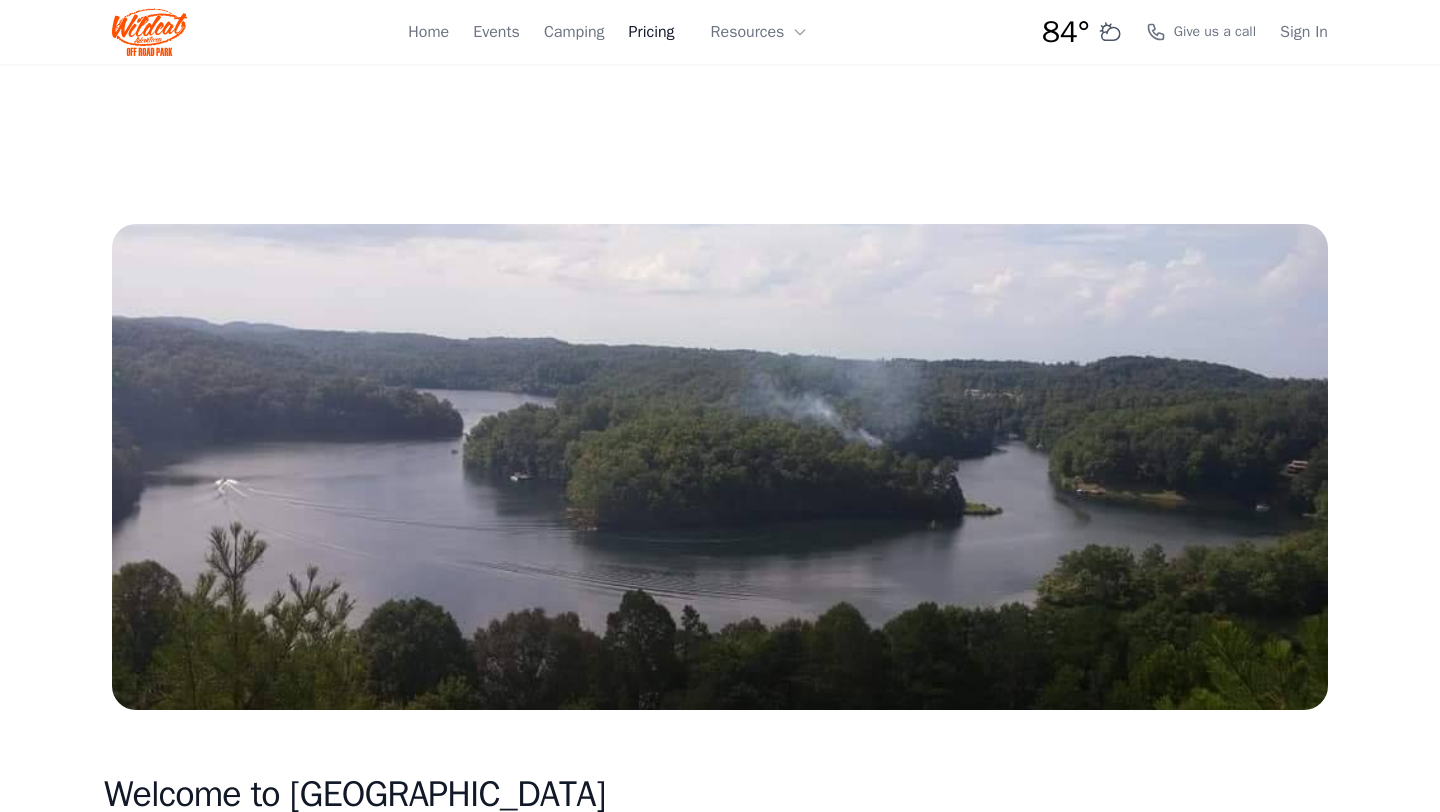click on "Pricing" at bounding box center (652, 32) 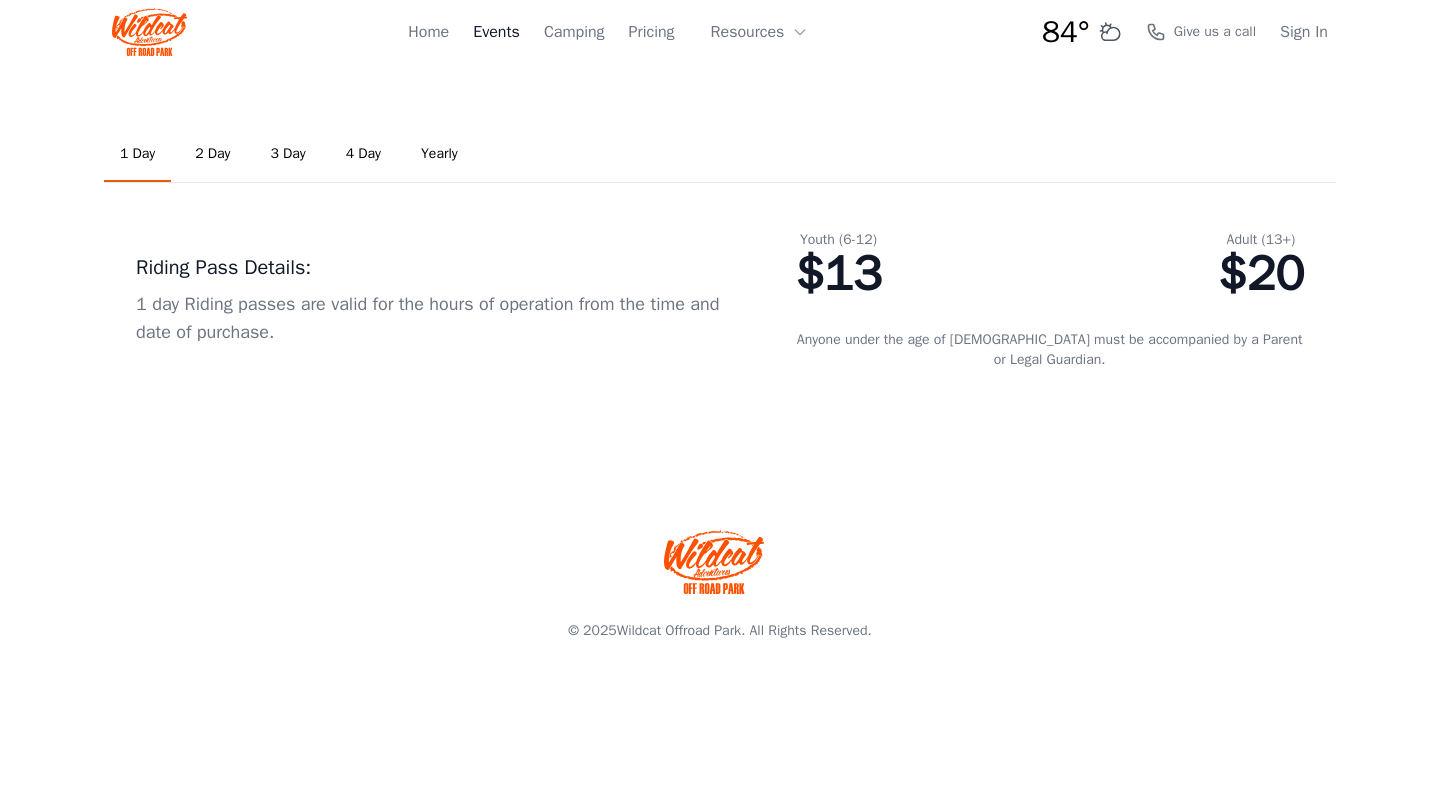 click on "Events" at bounding box center (496, 32) 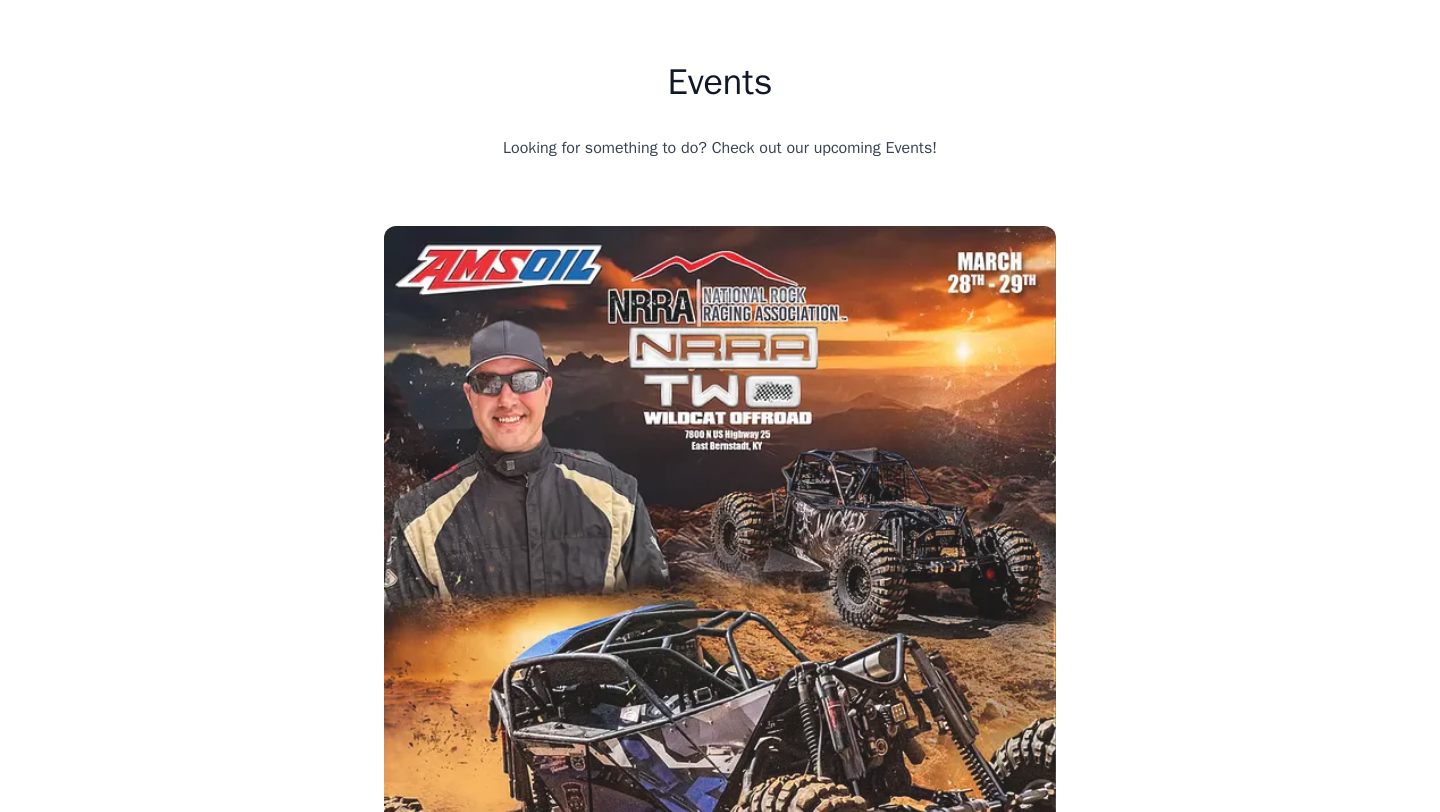 scroll, scrollTop: 0, scrollLeft: 0, axis: both 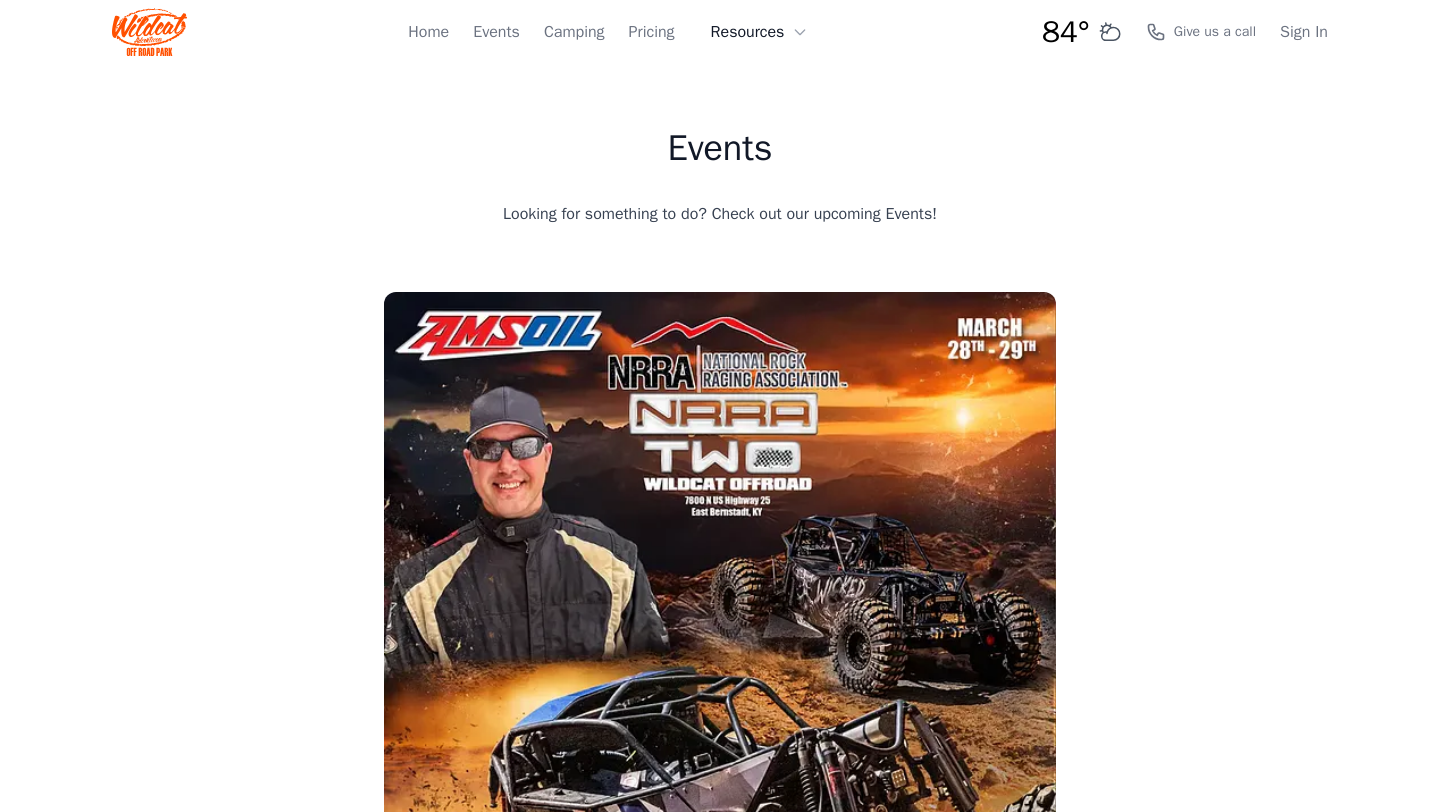 click on "Resources" at bounding box center (760, 32) 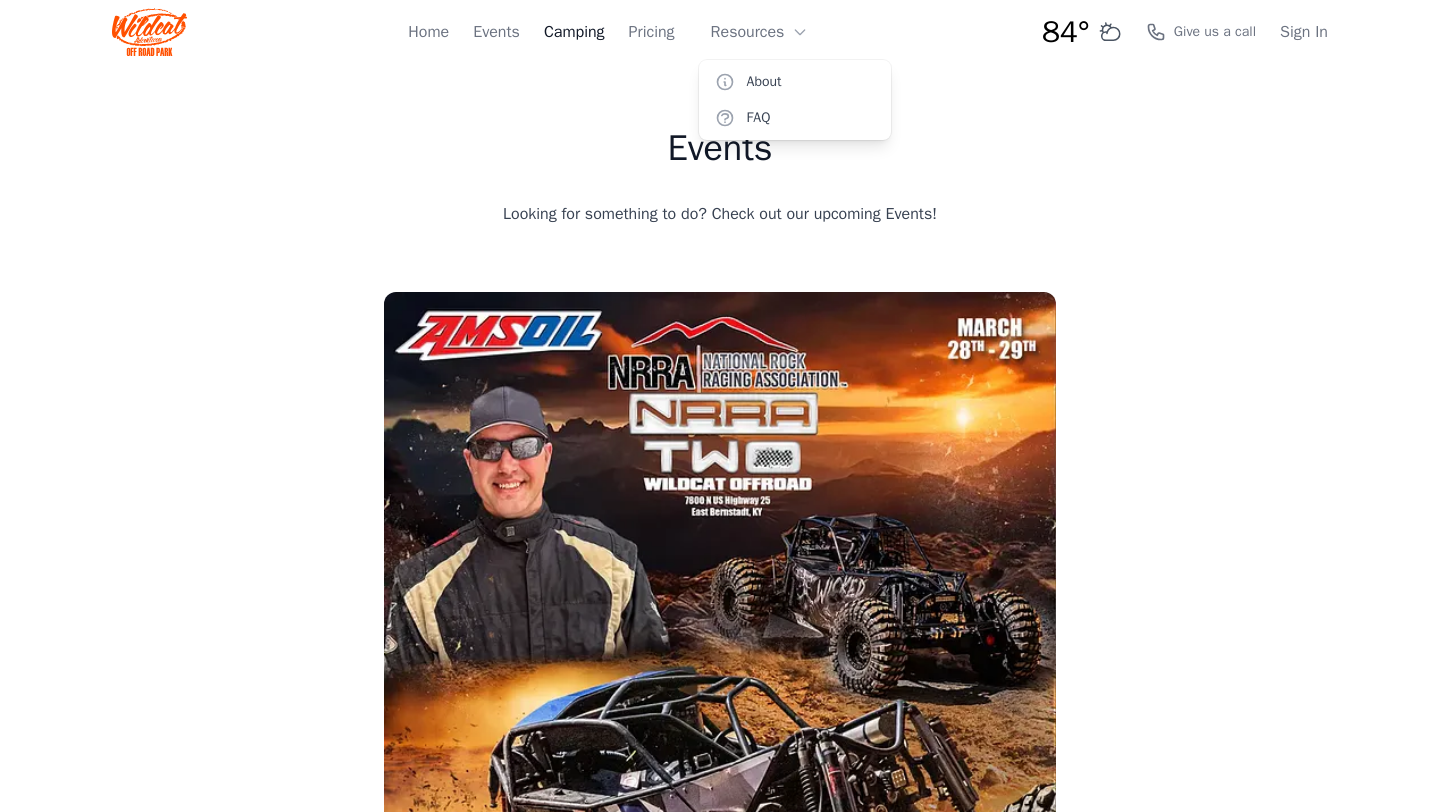 click on "Camping" at bounding box center (574, 32) 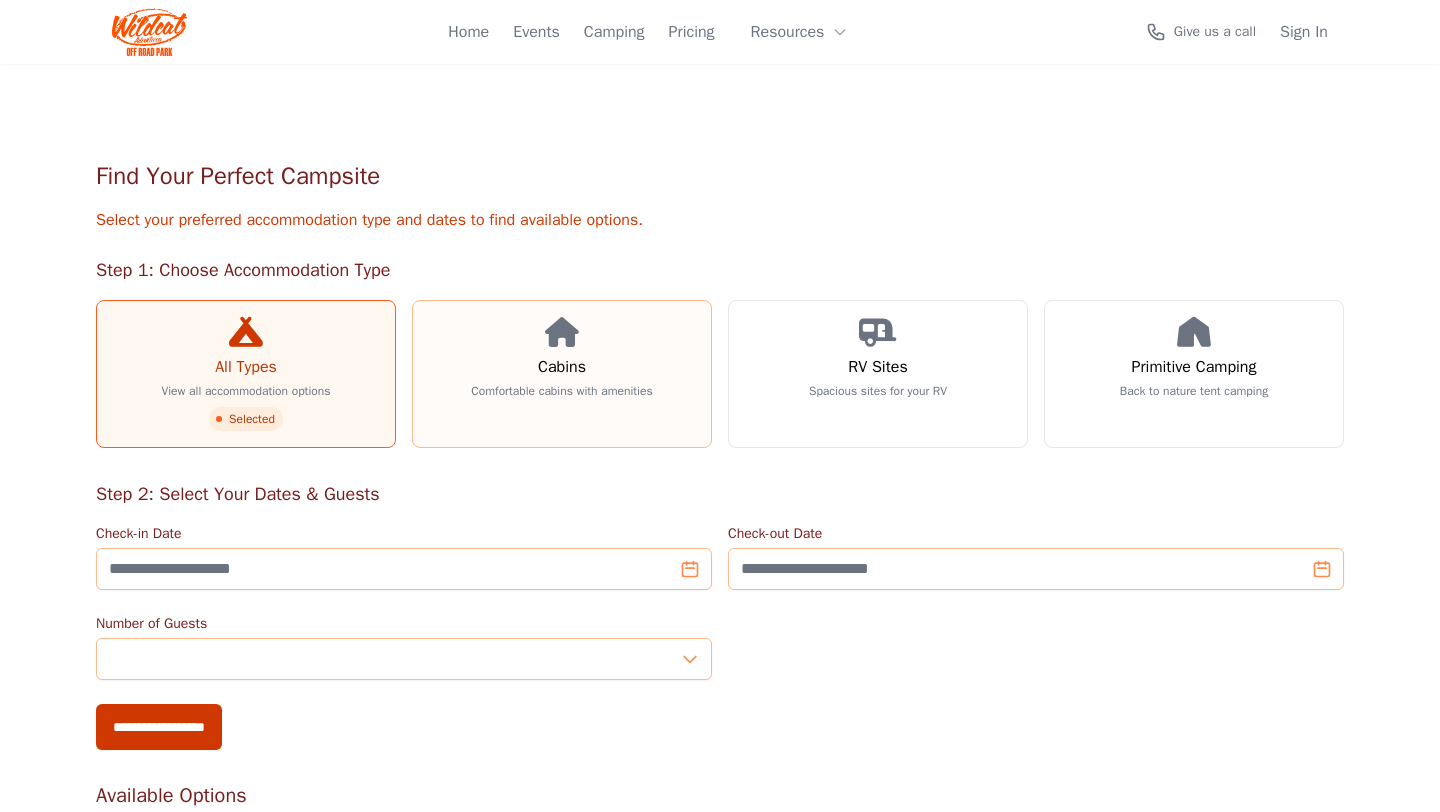 click on "Cabins" at bounding box center [562, 367] 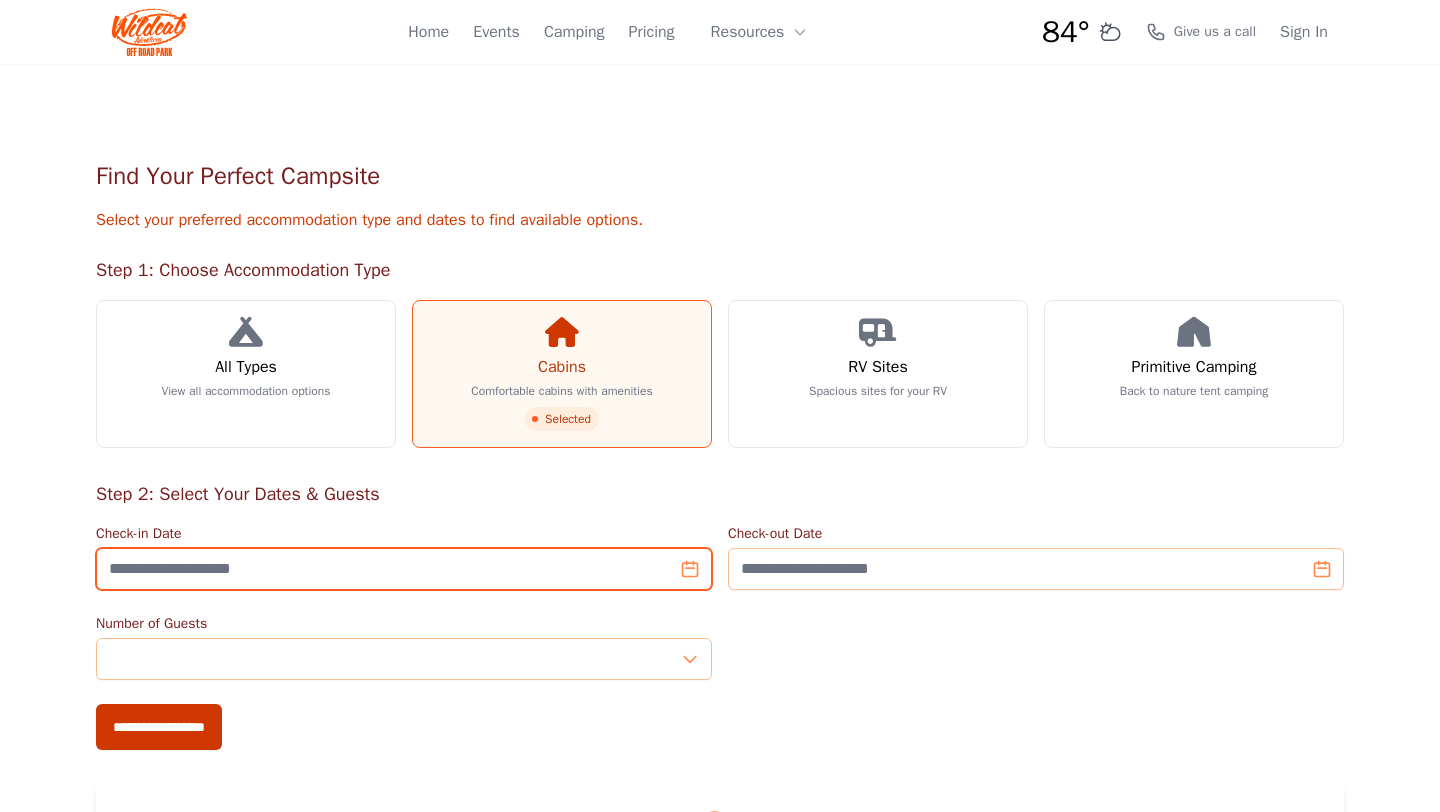 click on "Check-in Date" at bounding box center [404, 569] 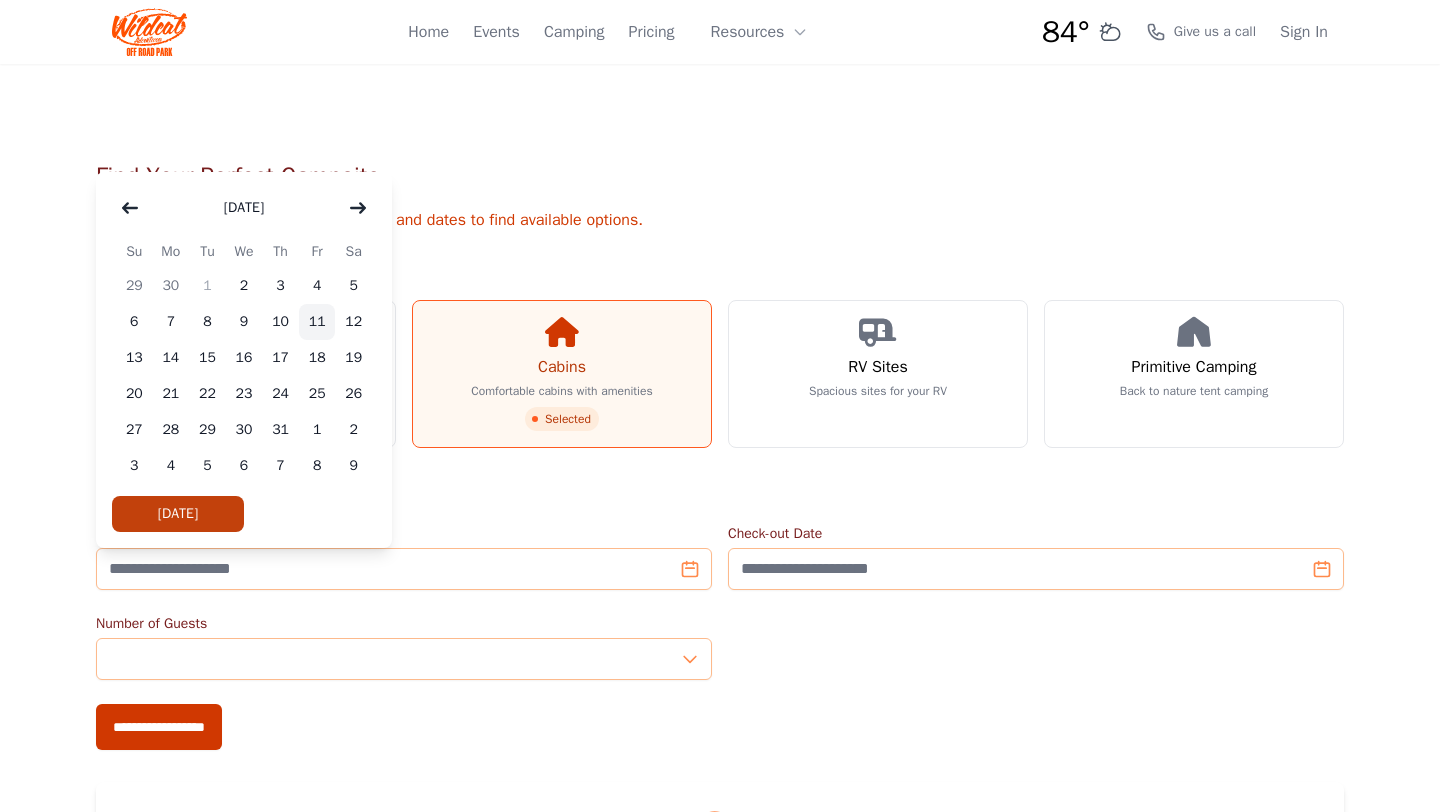 click on "11" at bounding box center (317, 322) 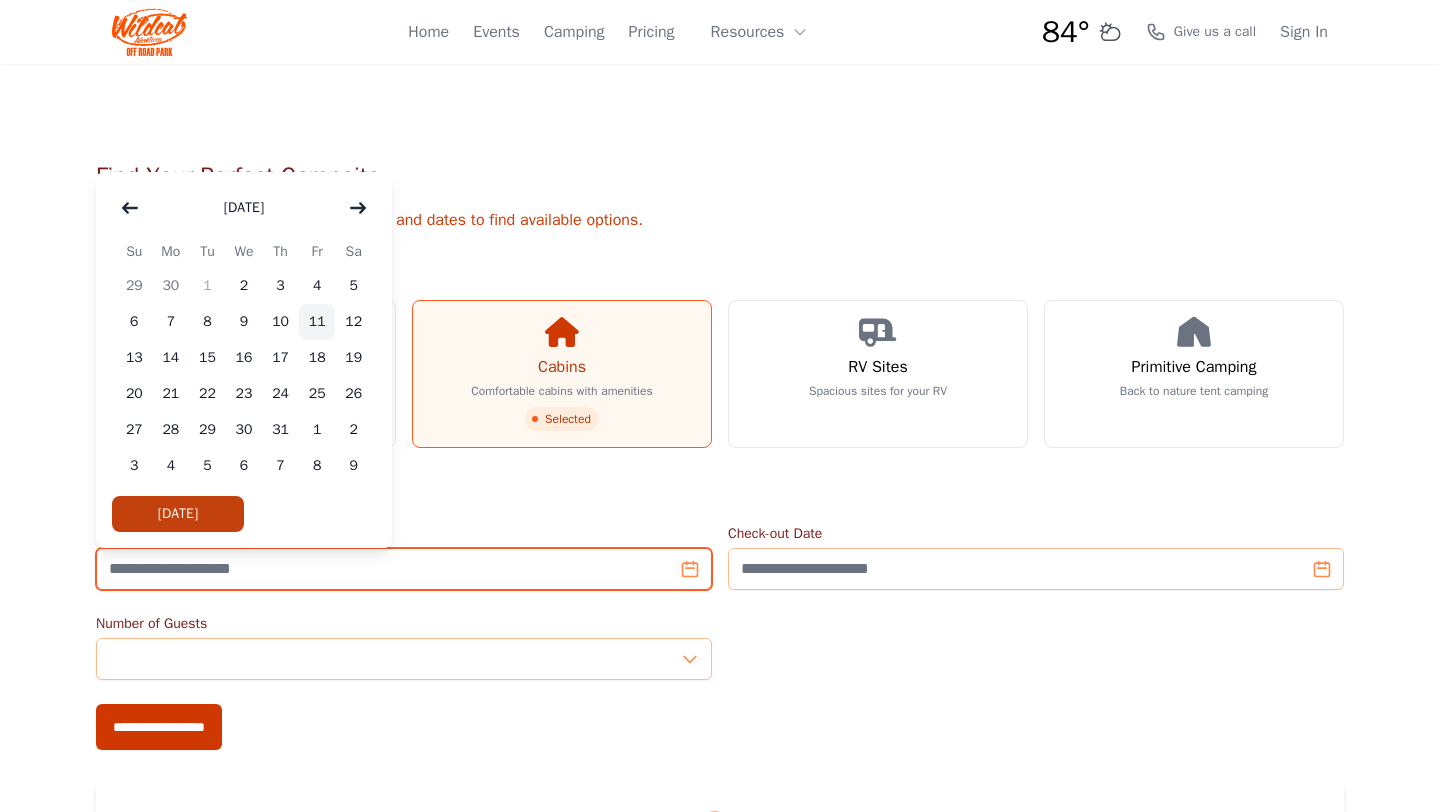 type on "**********" 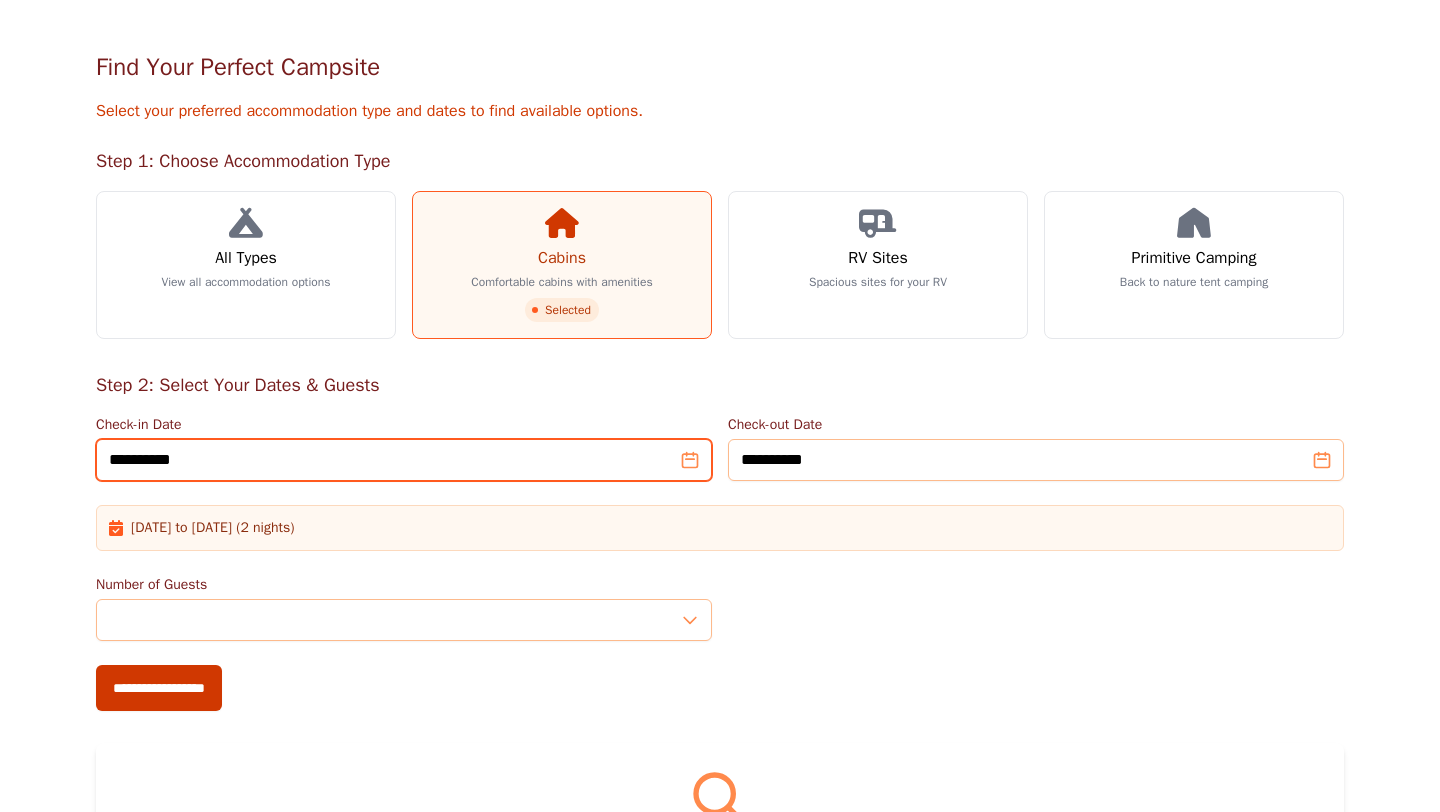 scroll, scrollTop: 111, scrollLeft: 0, axis: vertical 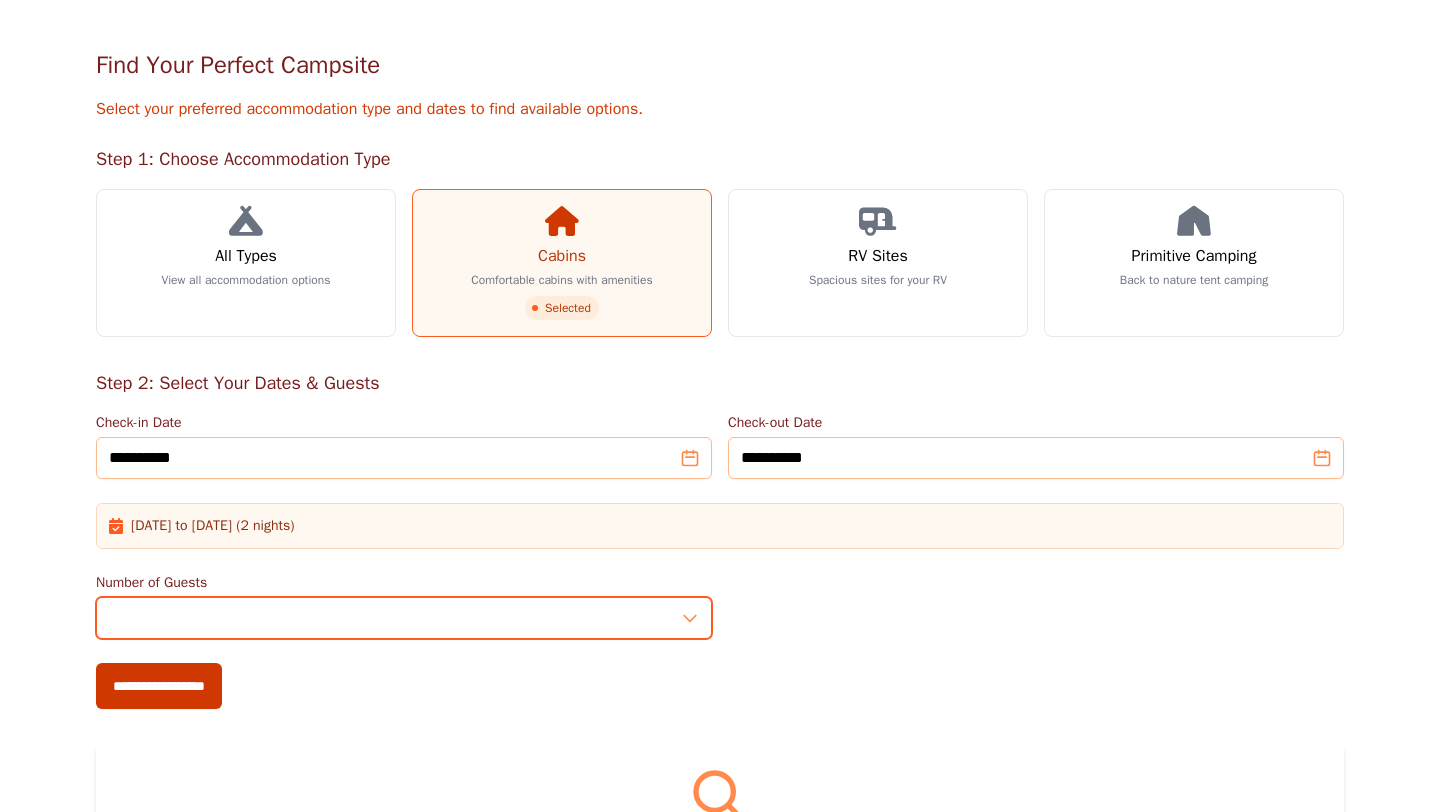 type on "*" 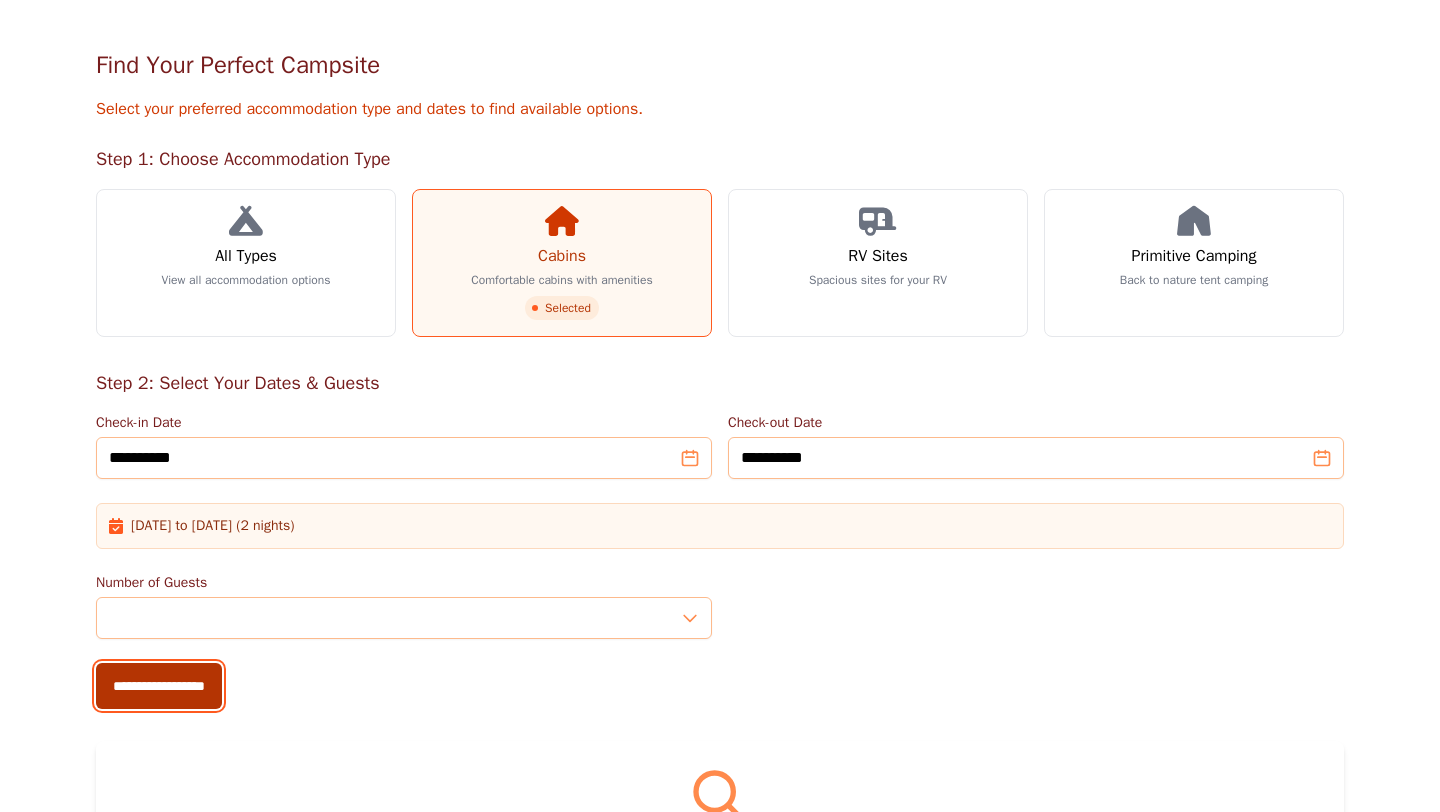click on "**********" at bounding box center [159, 686] 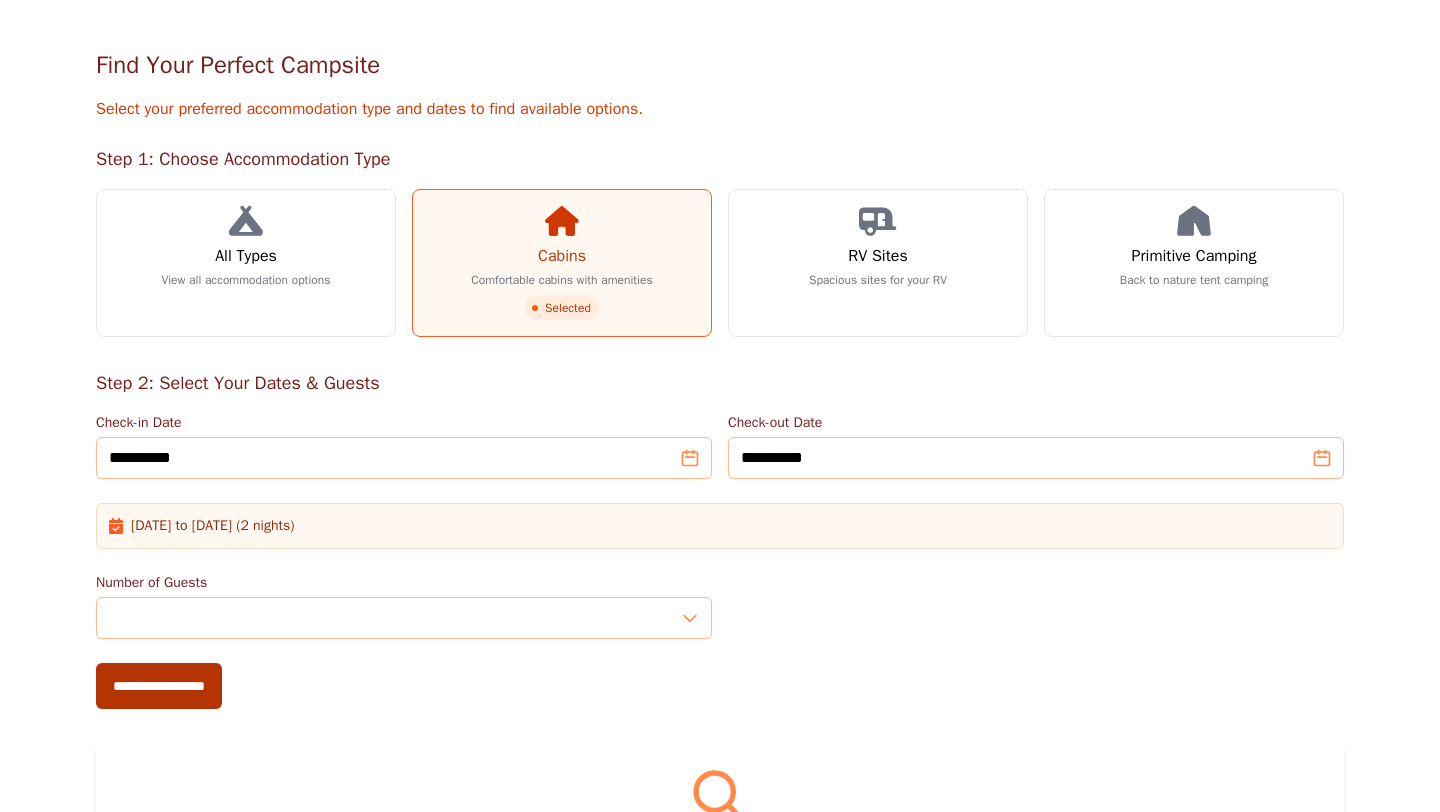 type on "**********" 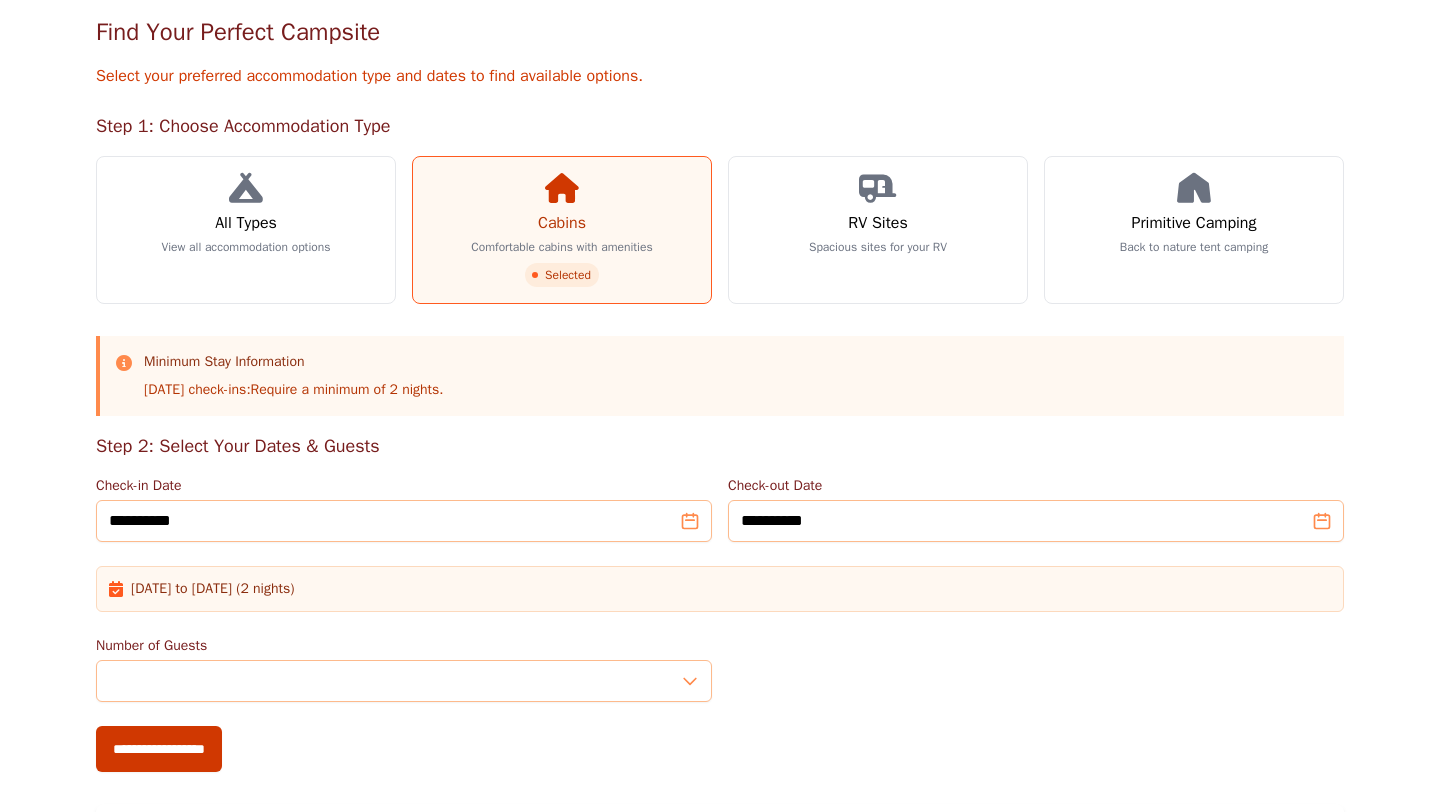scroll, scrollTop: 138, scrollLeft: 0, axis: vertical 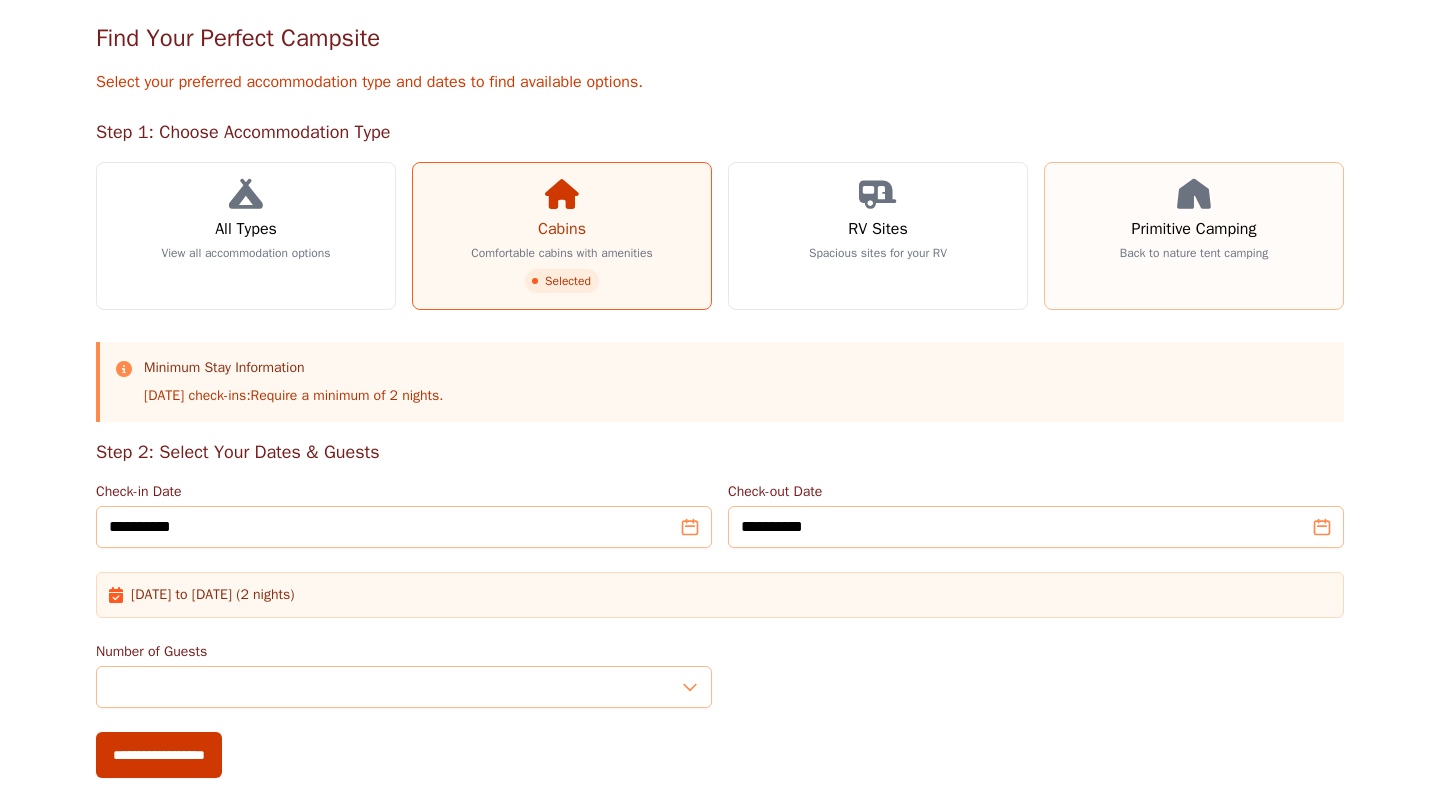 click on "Primitive Camping
Back to nature tent camping" at bounding box center (1194, 236) 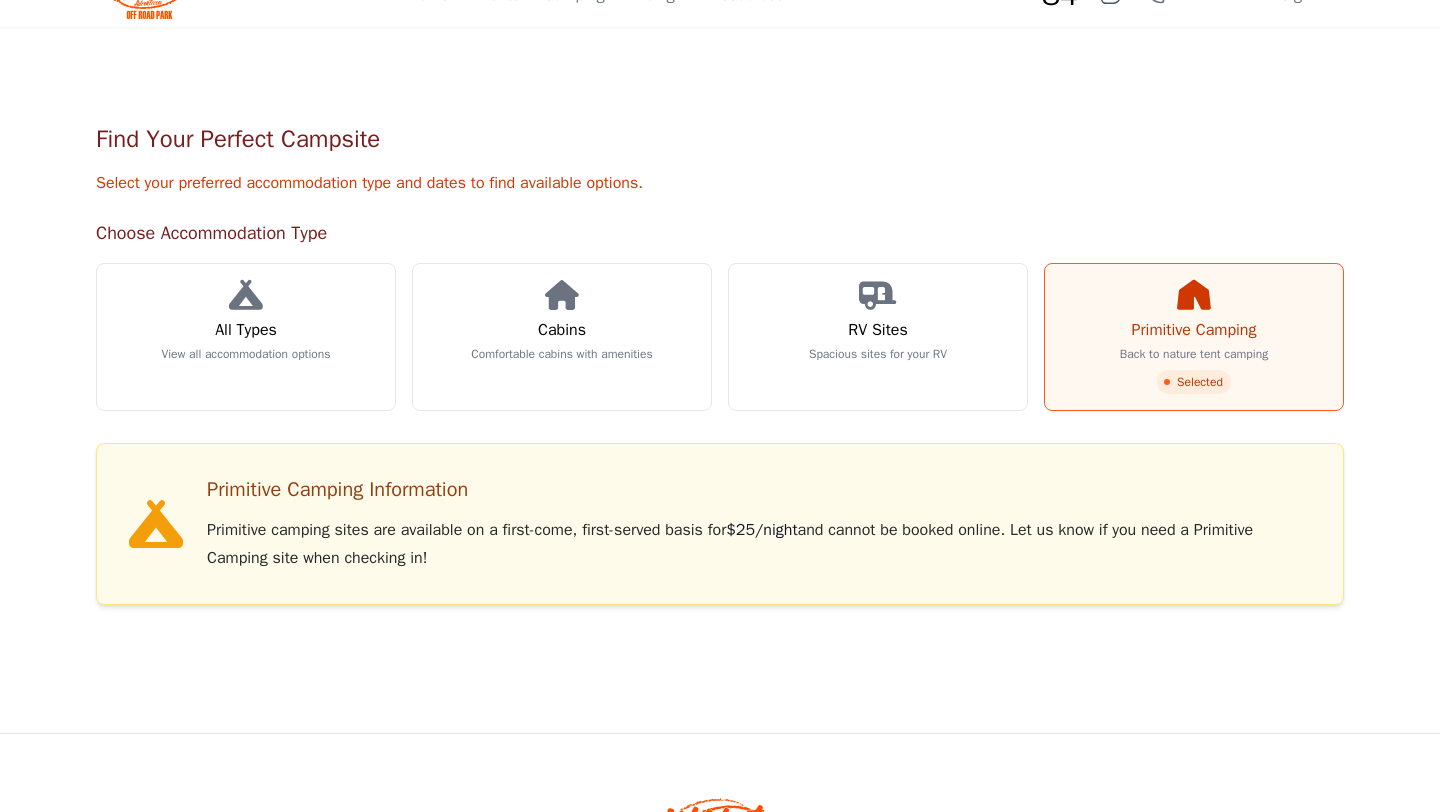 scroll, scrollTop: 32, scrollLeft: 0, axis: vertical 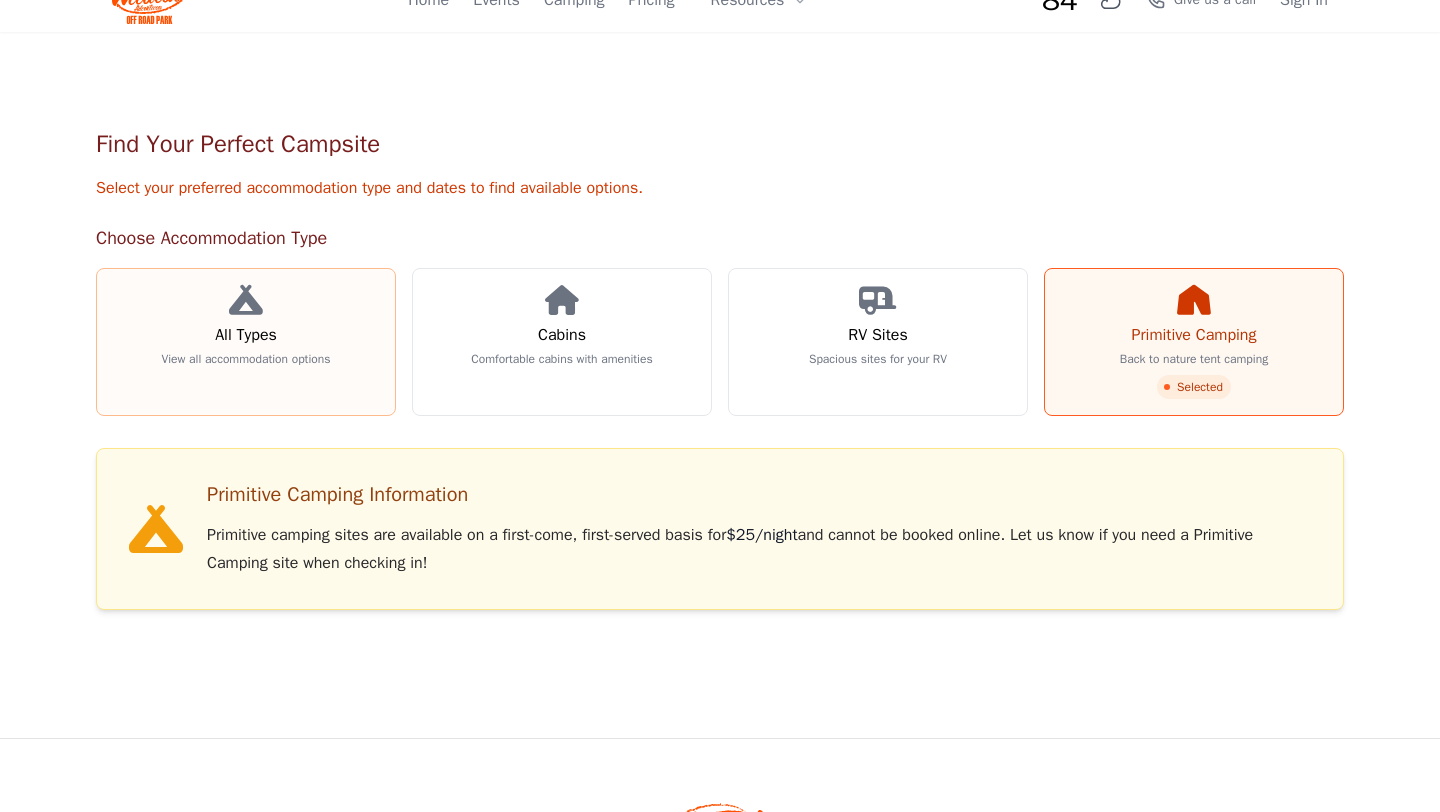 click on "All Types" at bounding box center (246, 335) 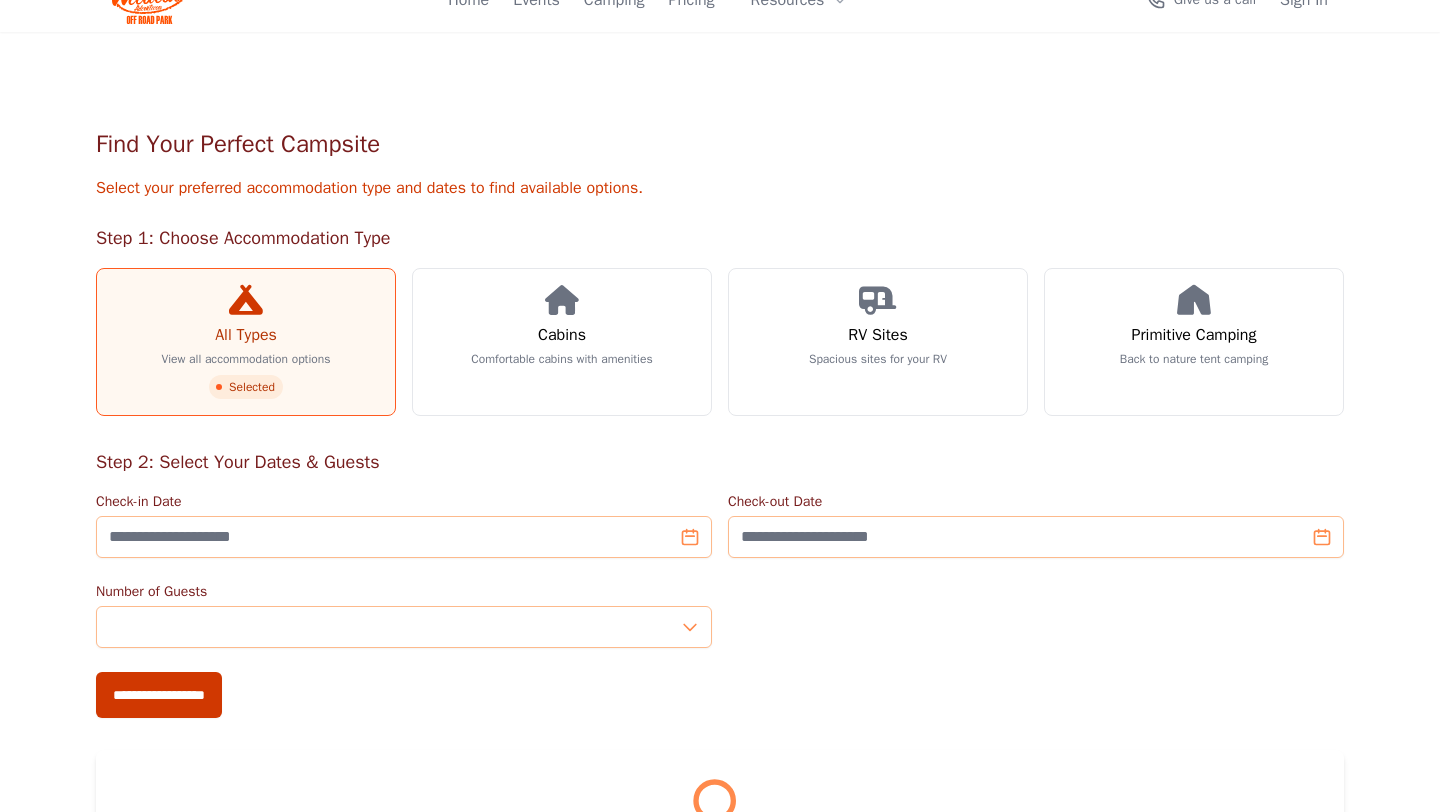 scroll, scrollTop: 0, scrollLeft: 0, axis: both 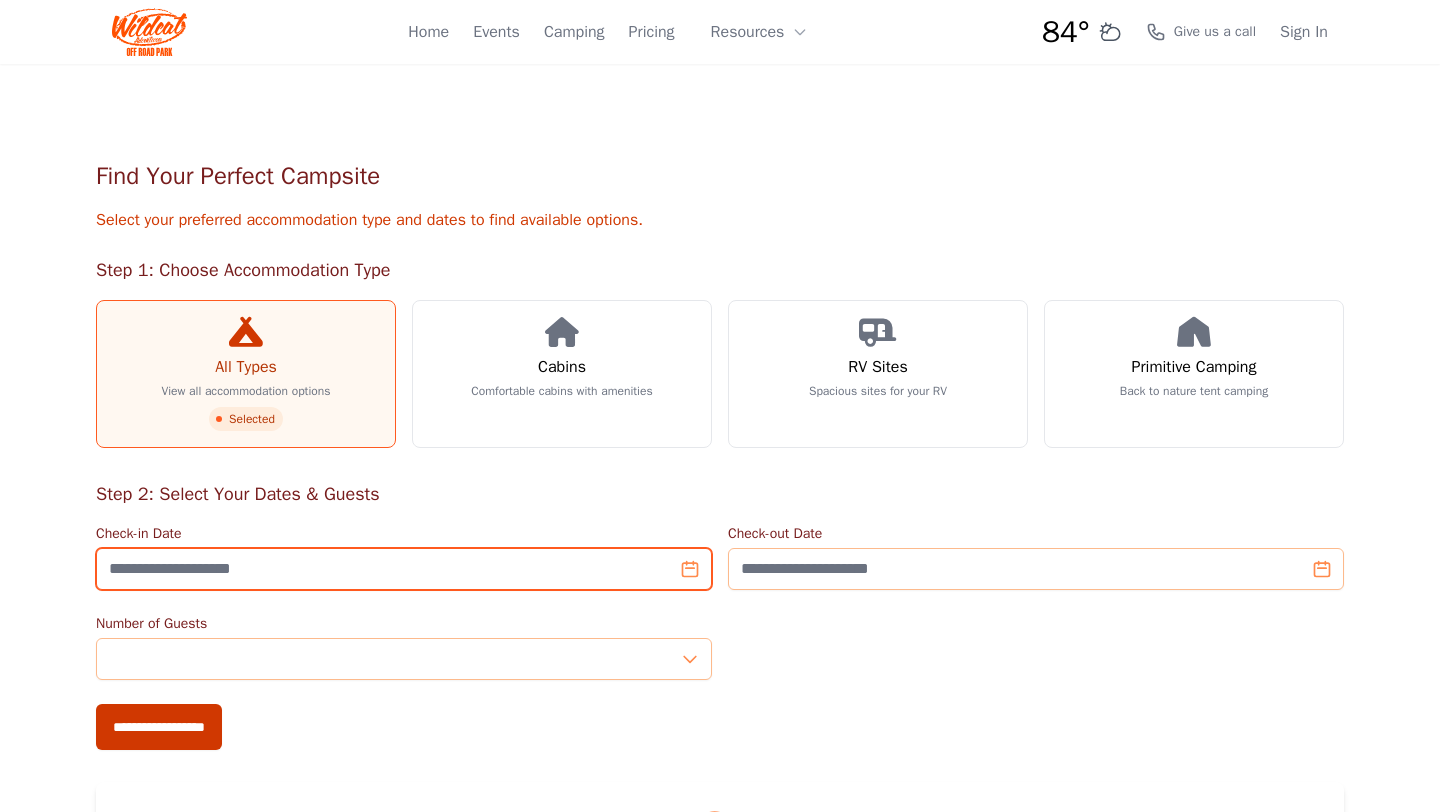 click on "Check-in Date" at bounding box center [404, 569] 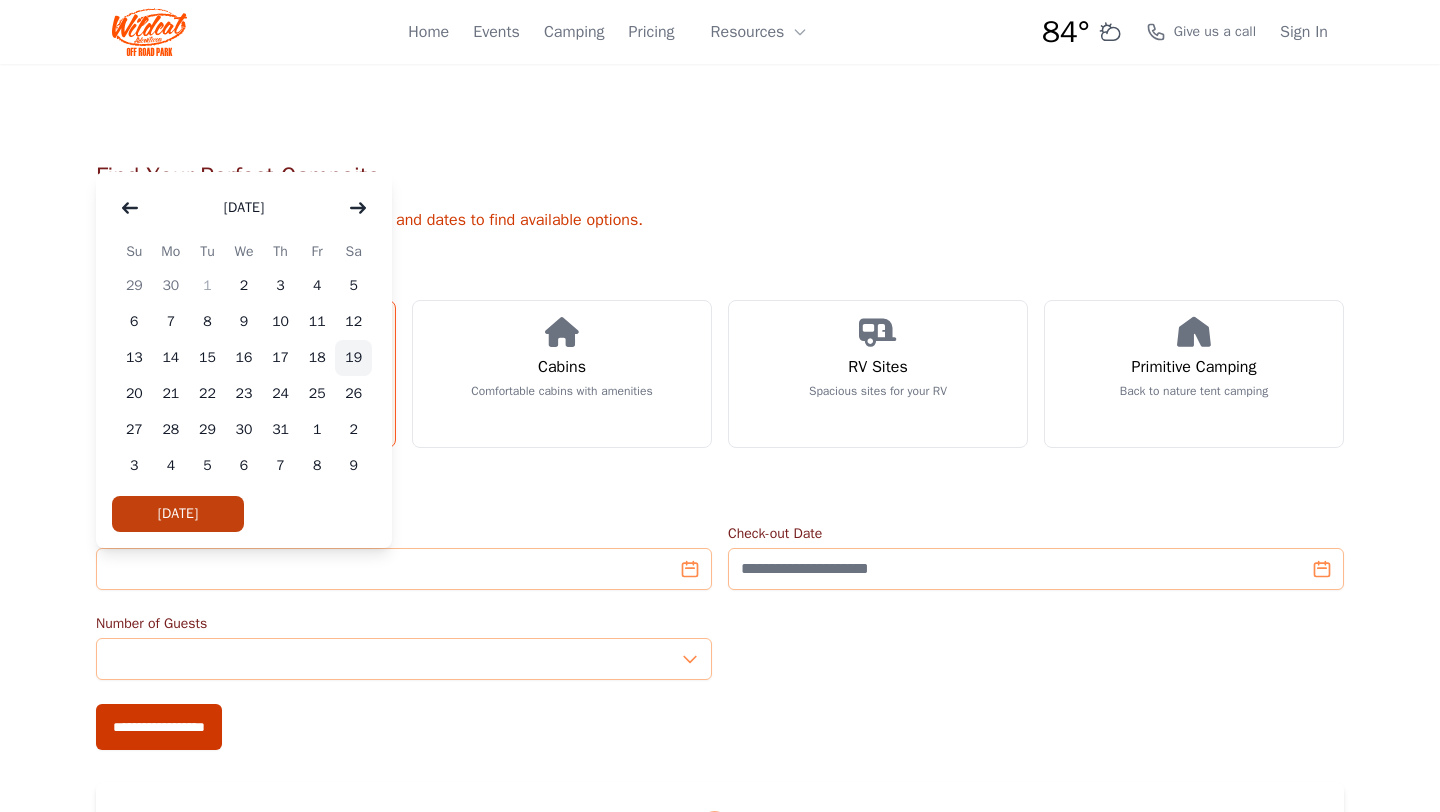 click on "19" at bounding box center [353, 358] 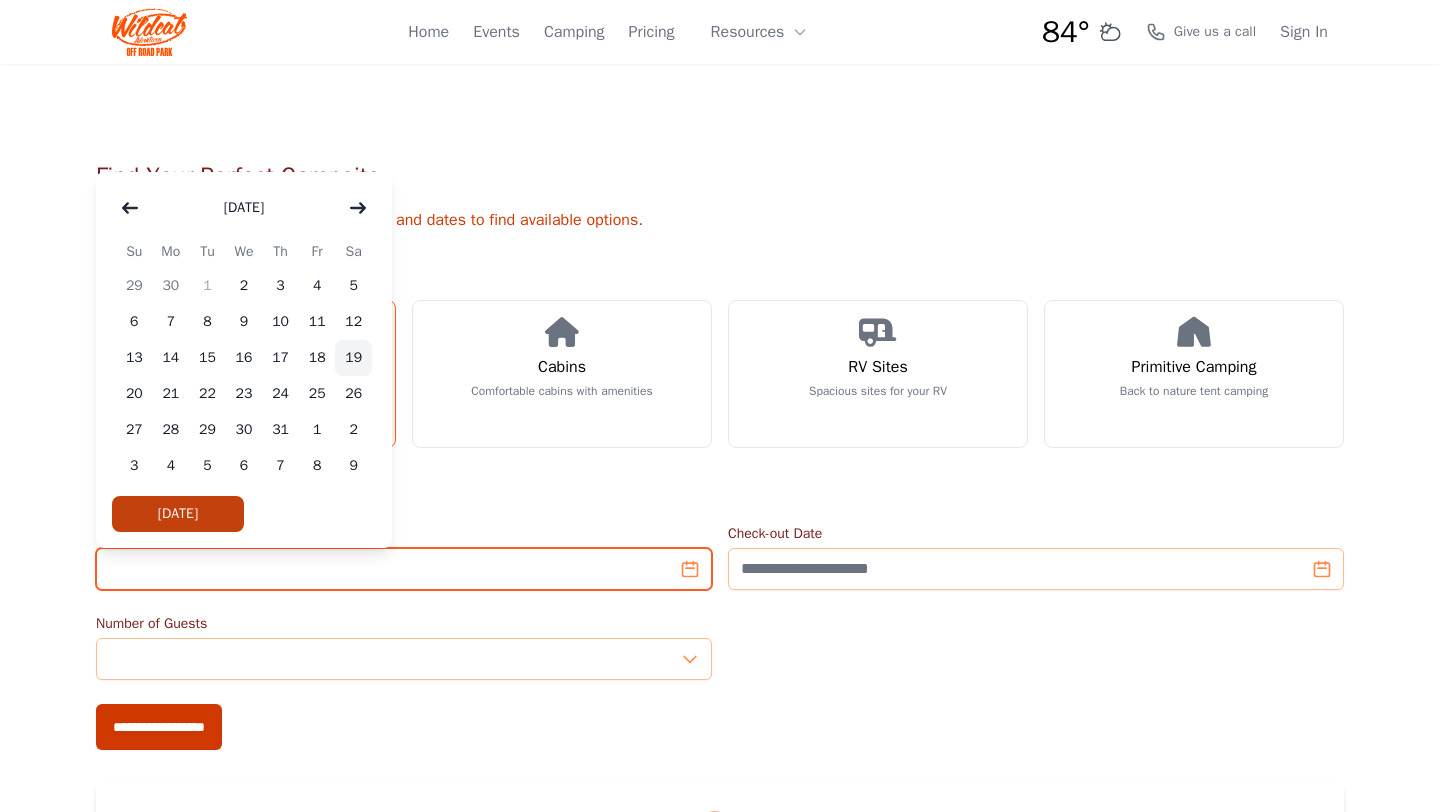 type on "**********" 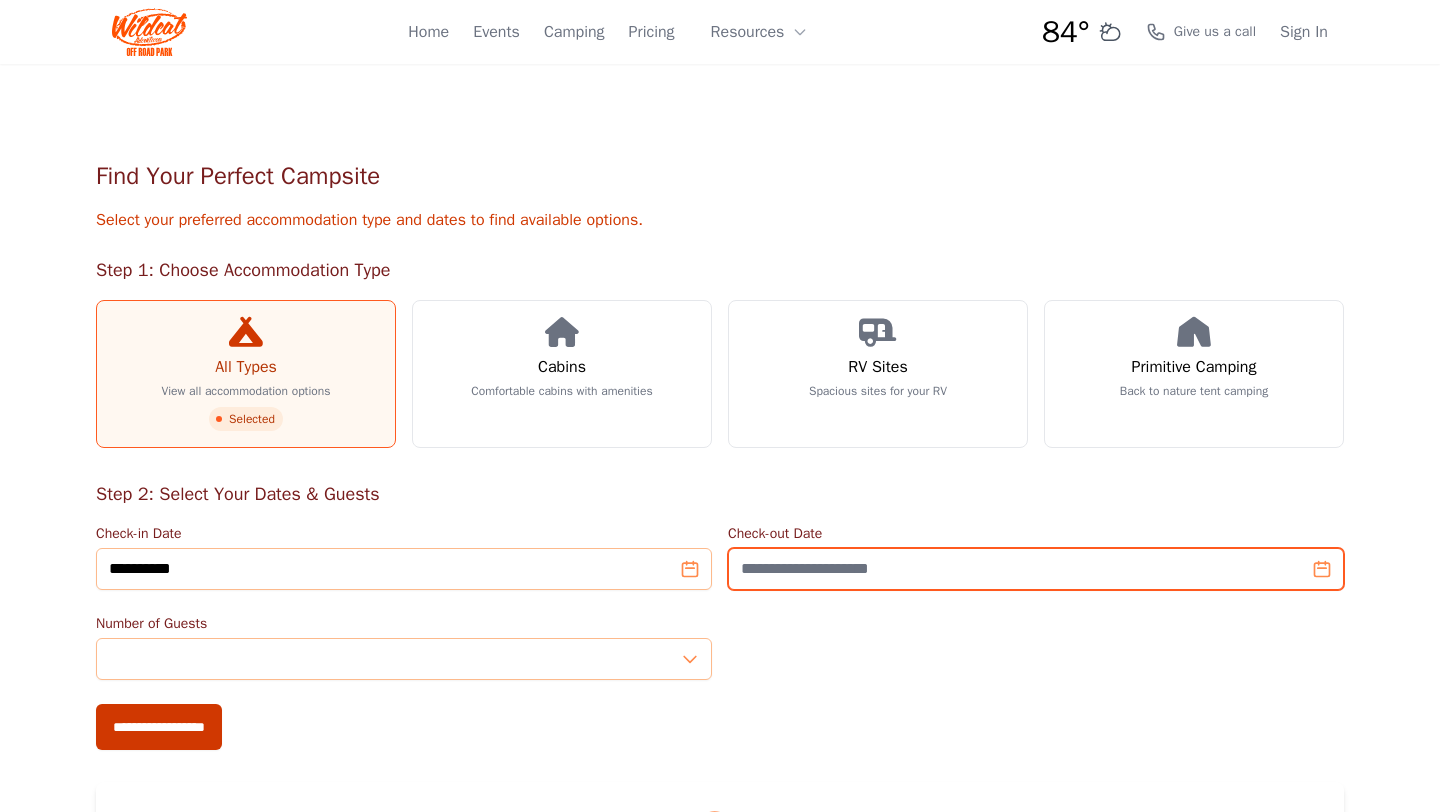 click on "Check-out Date" at bounding box center (1036, 569) 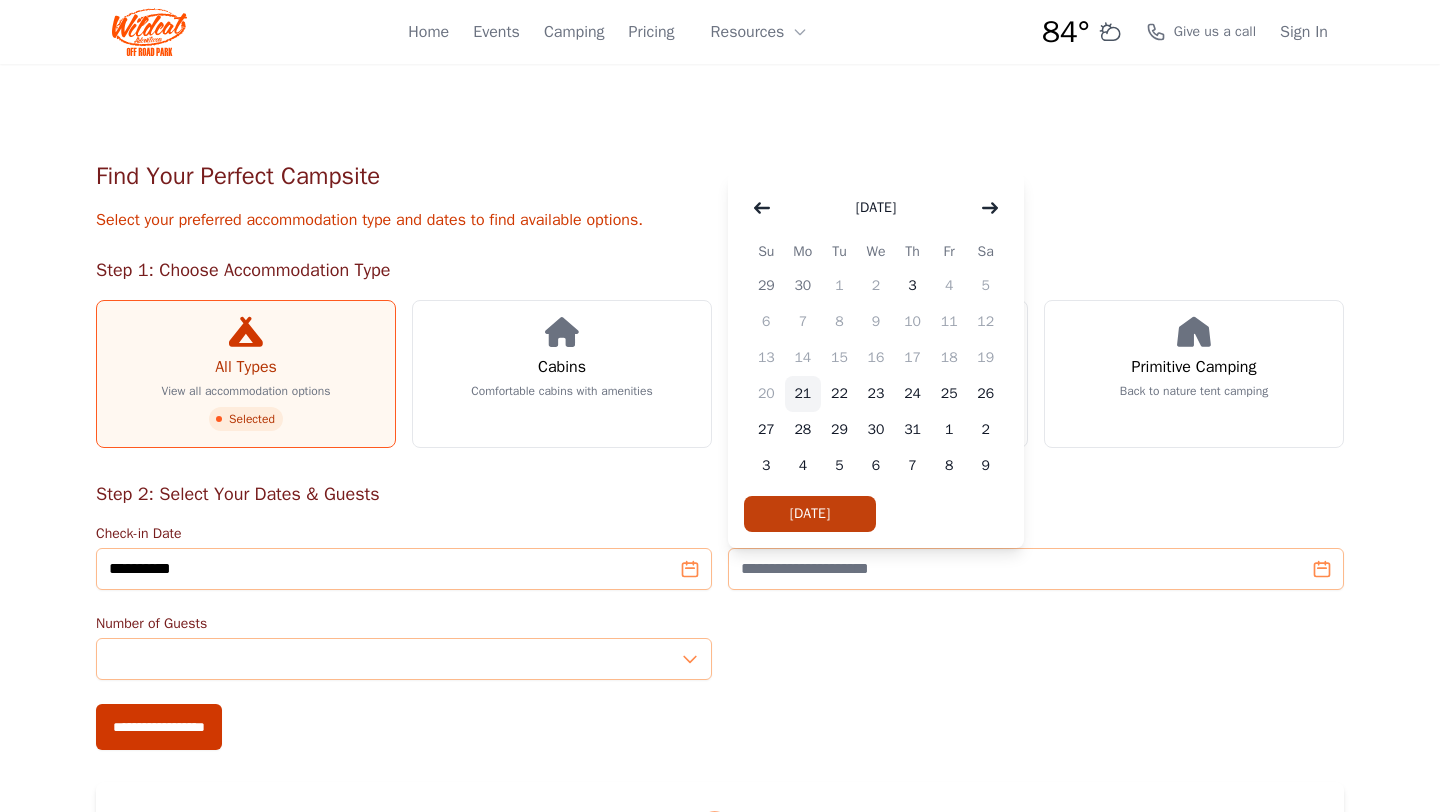click on "21" at bounding box center (803, 394) 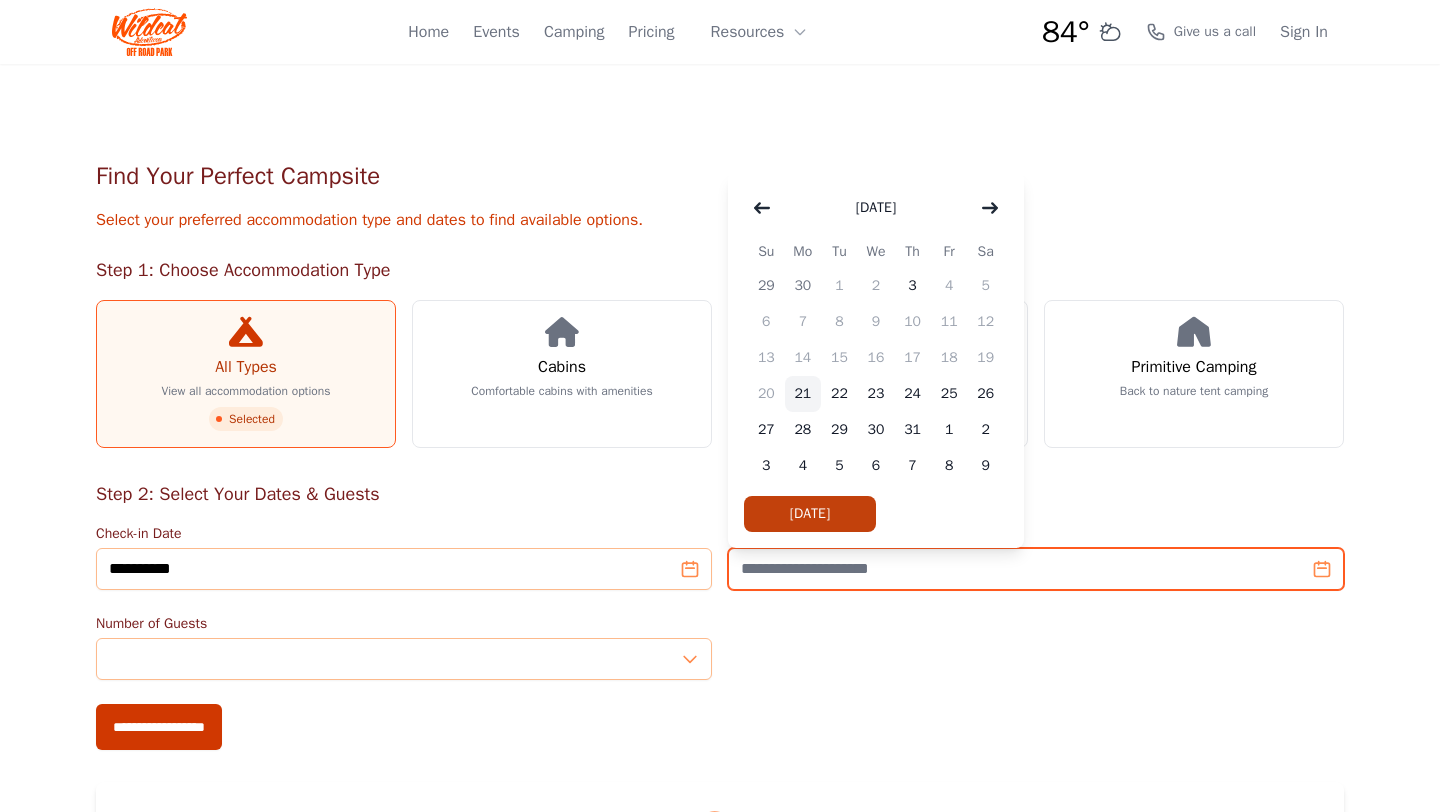 type on "**********" 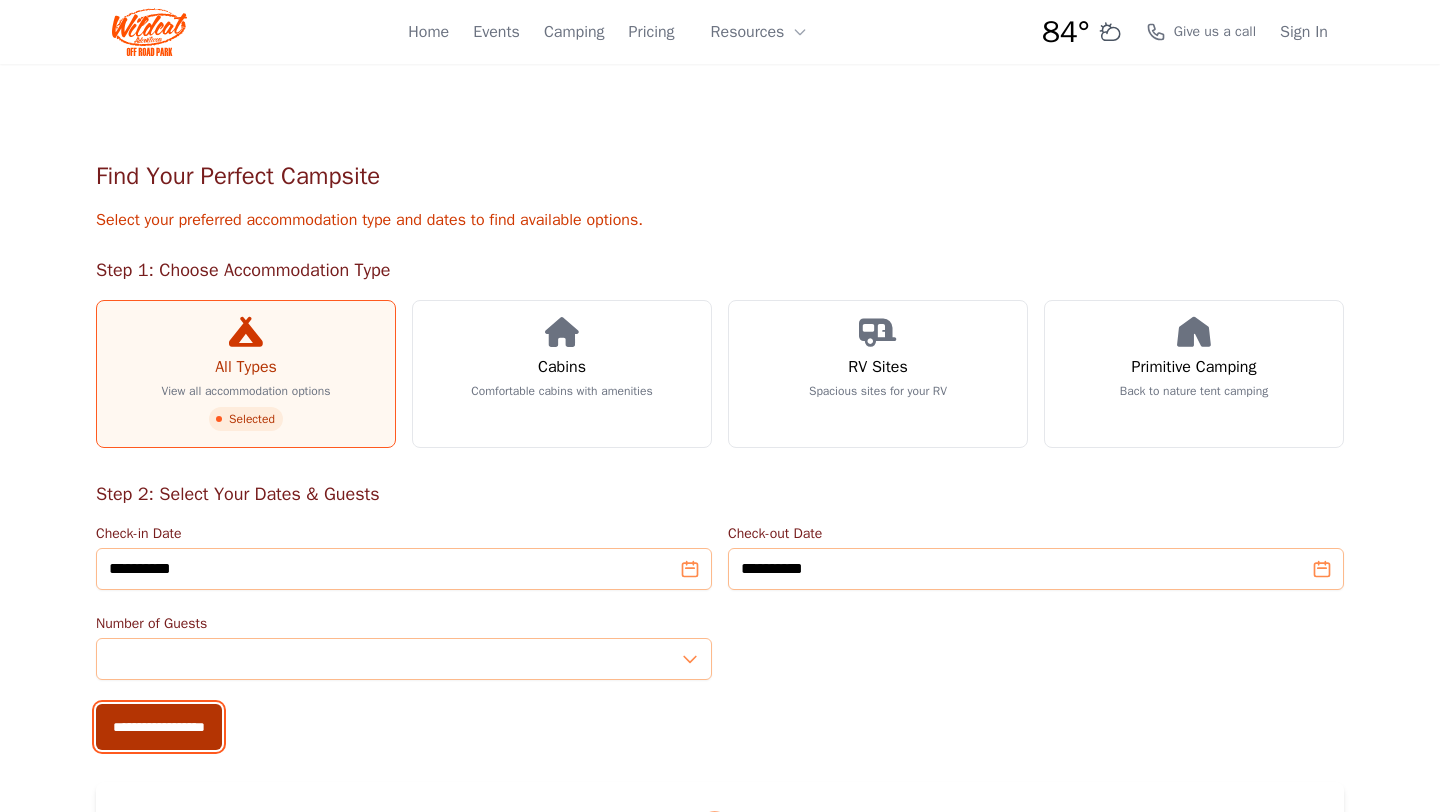 click on "**********" at bounding box center (159, 727) 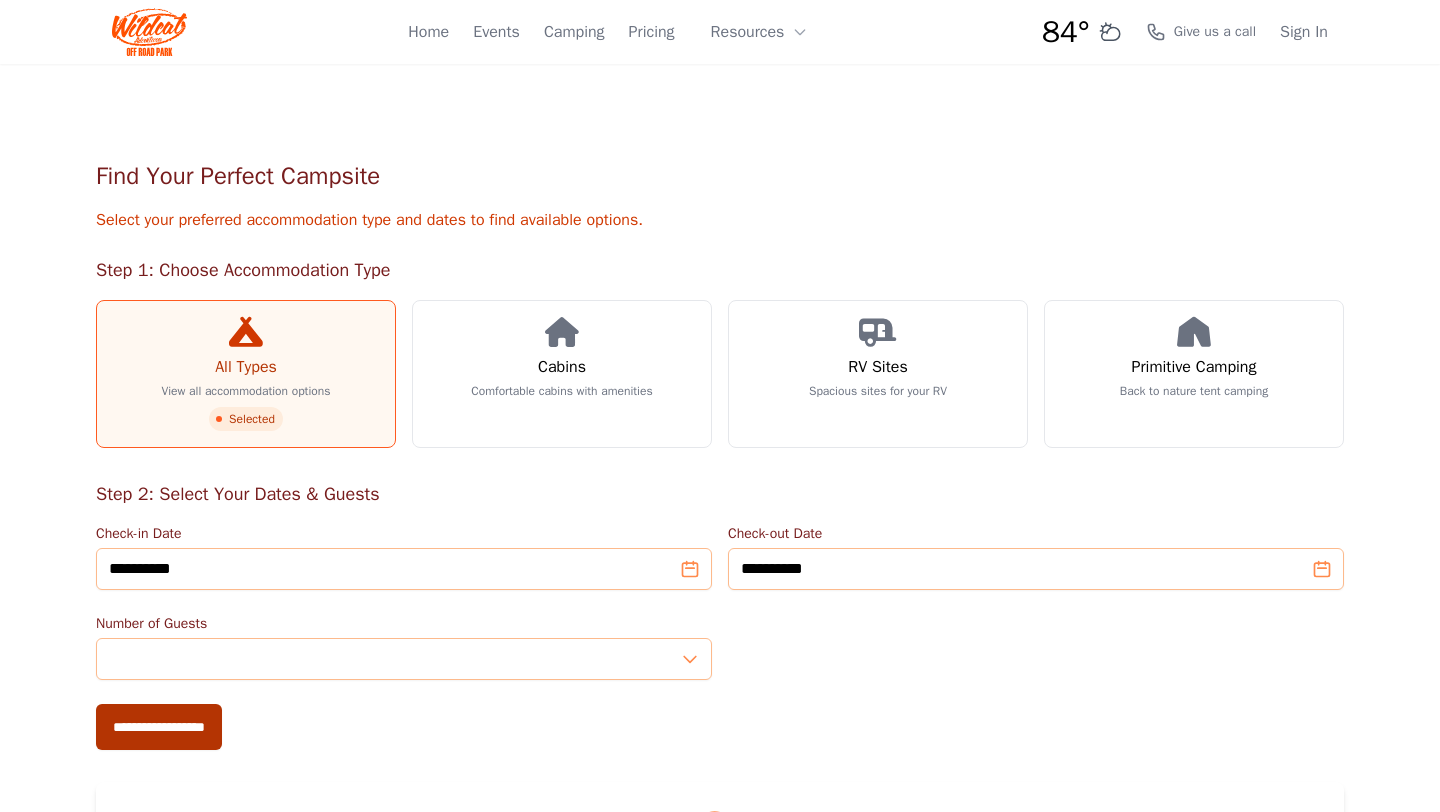 type on "**********" 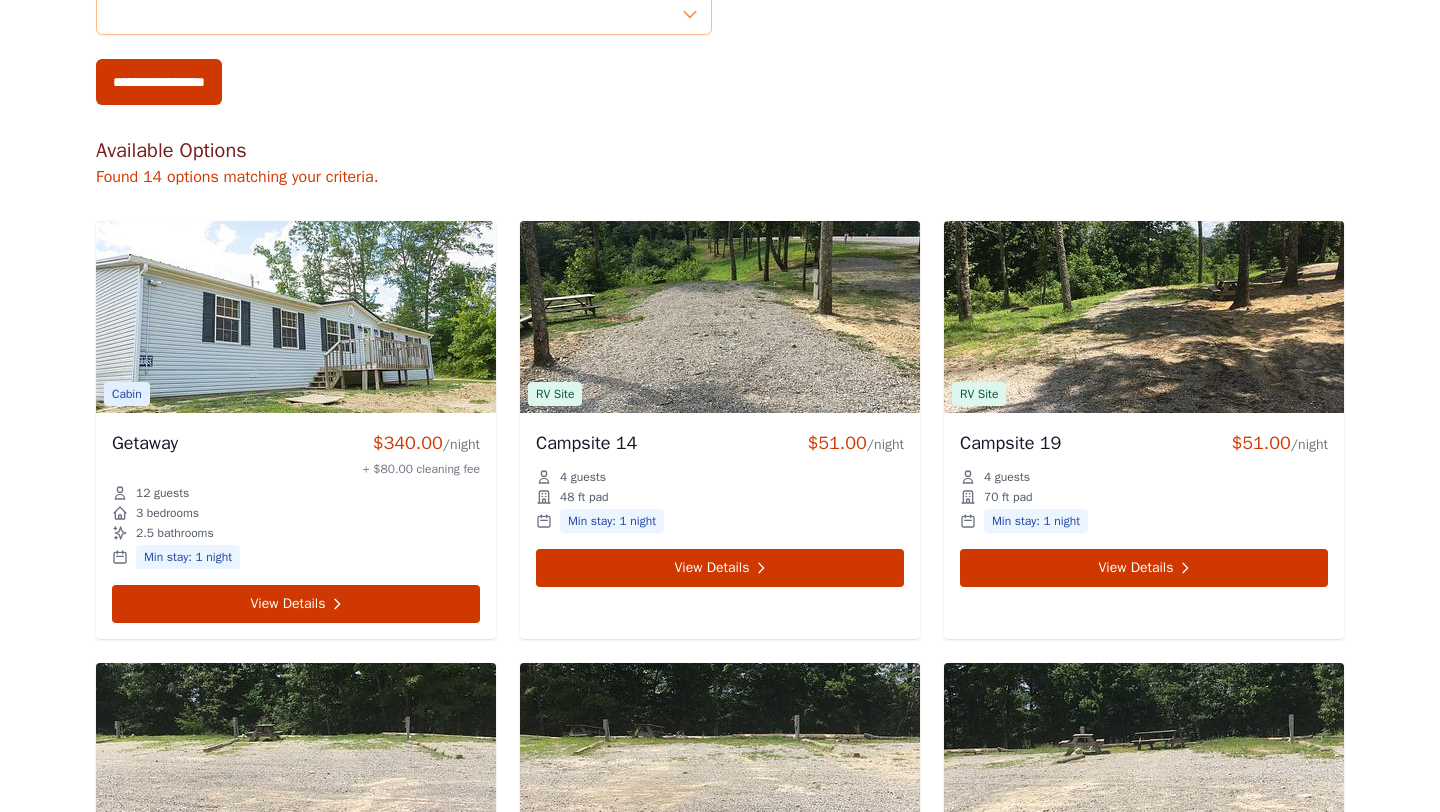 scroll, scrollTop: 714, scrollLeft: 0, axis: vertical 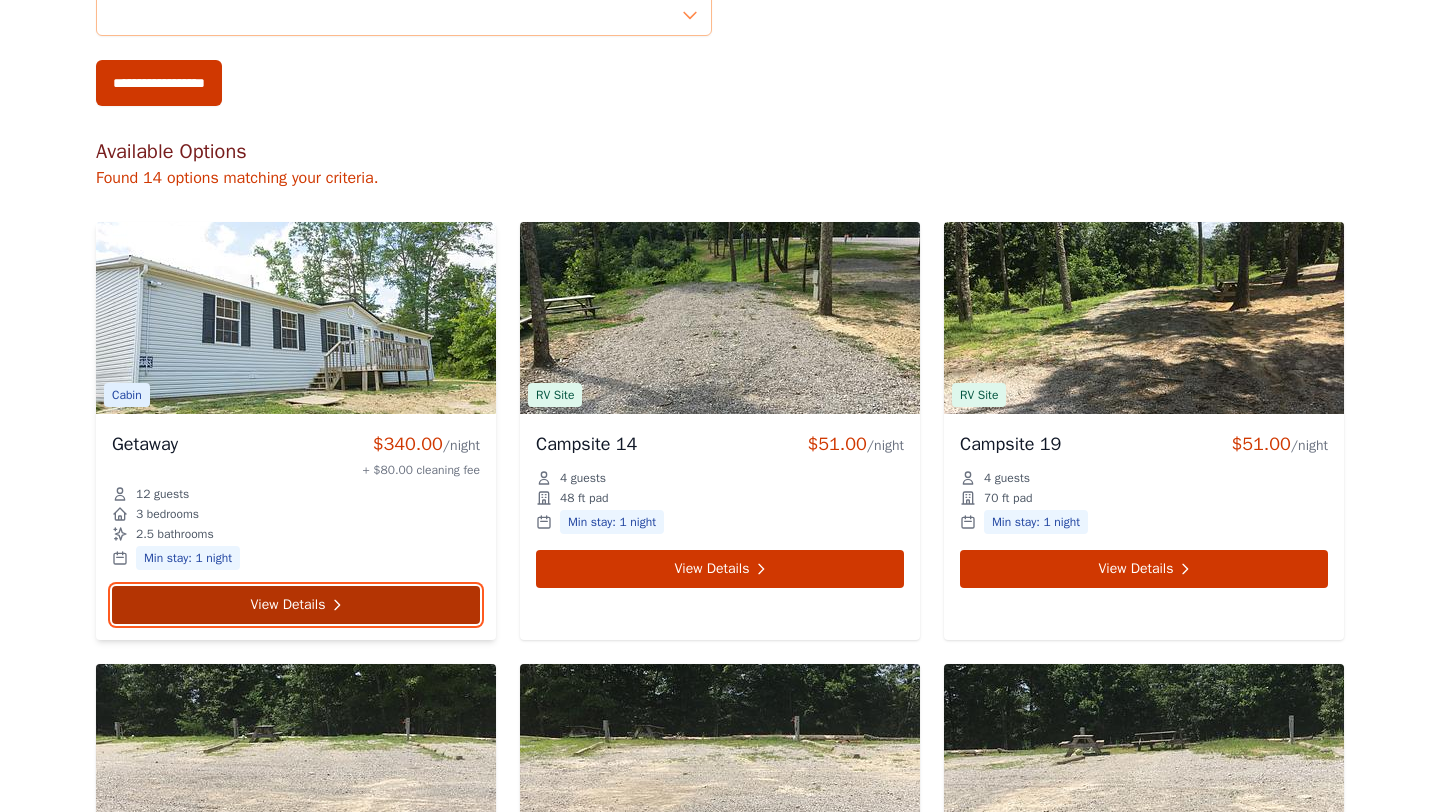 click on "View Details" at bounding box center (296, 605) 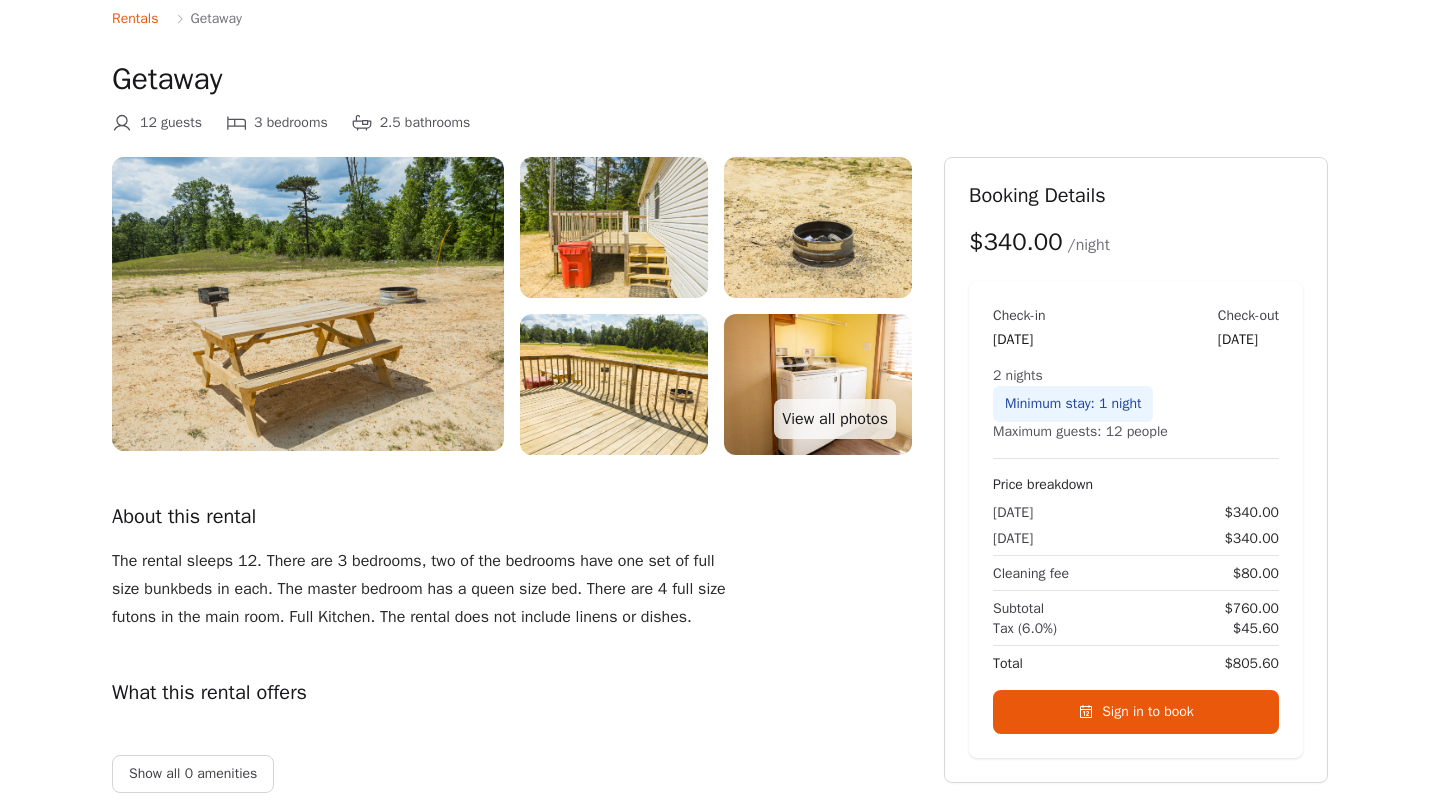 scroll, scrollTop: 0, scrollLeft: 0, axis: both 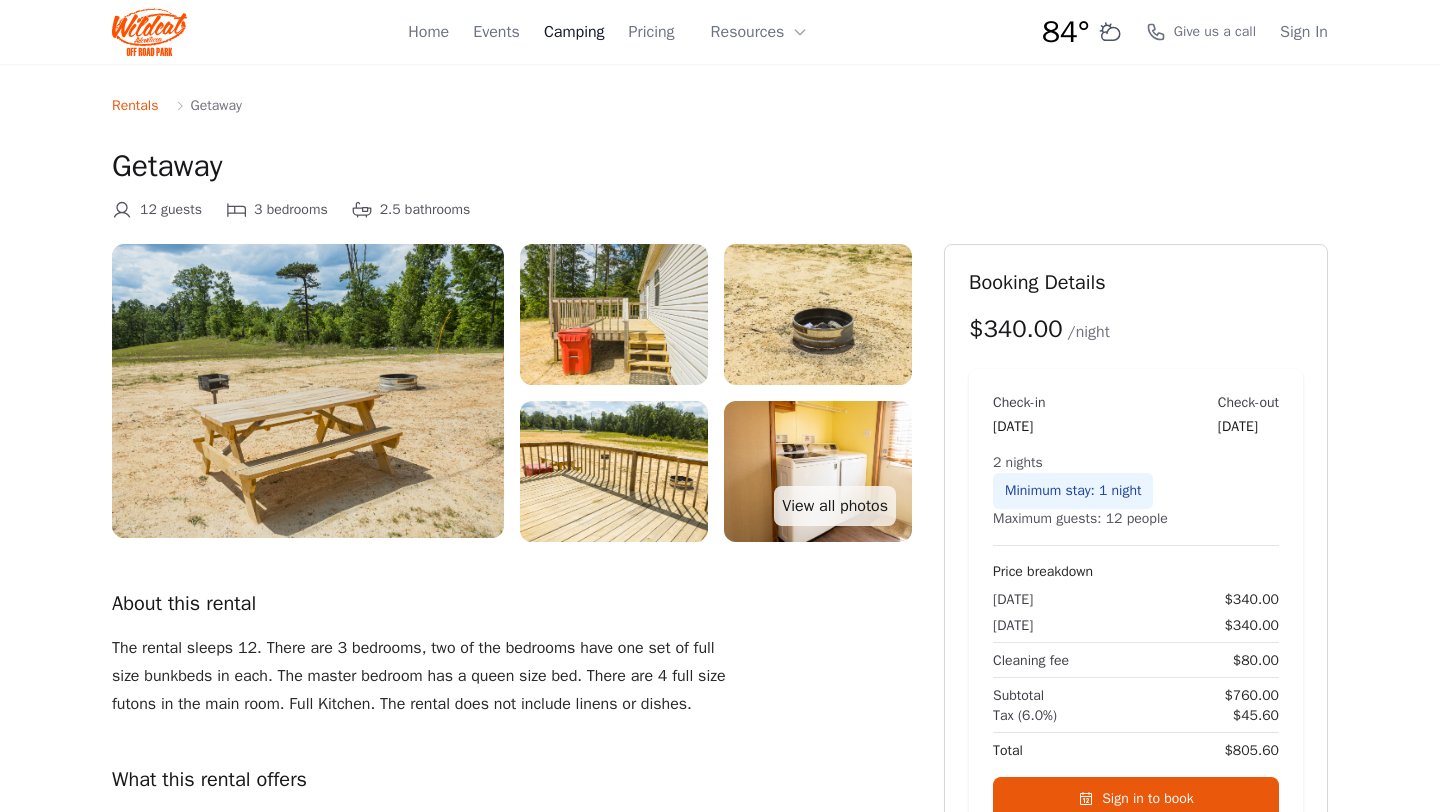 click on "Camping" at bounding box center [574, 32] 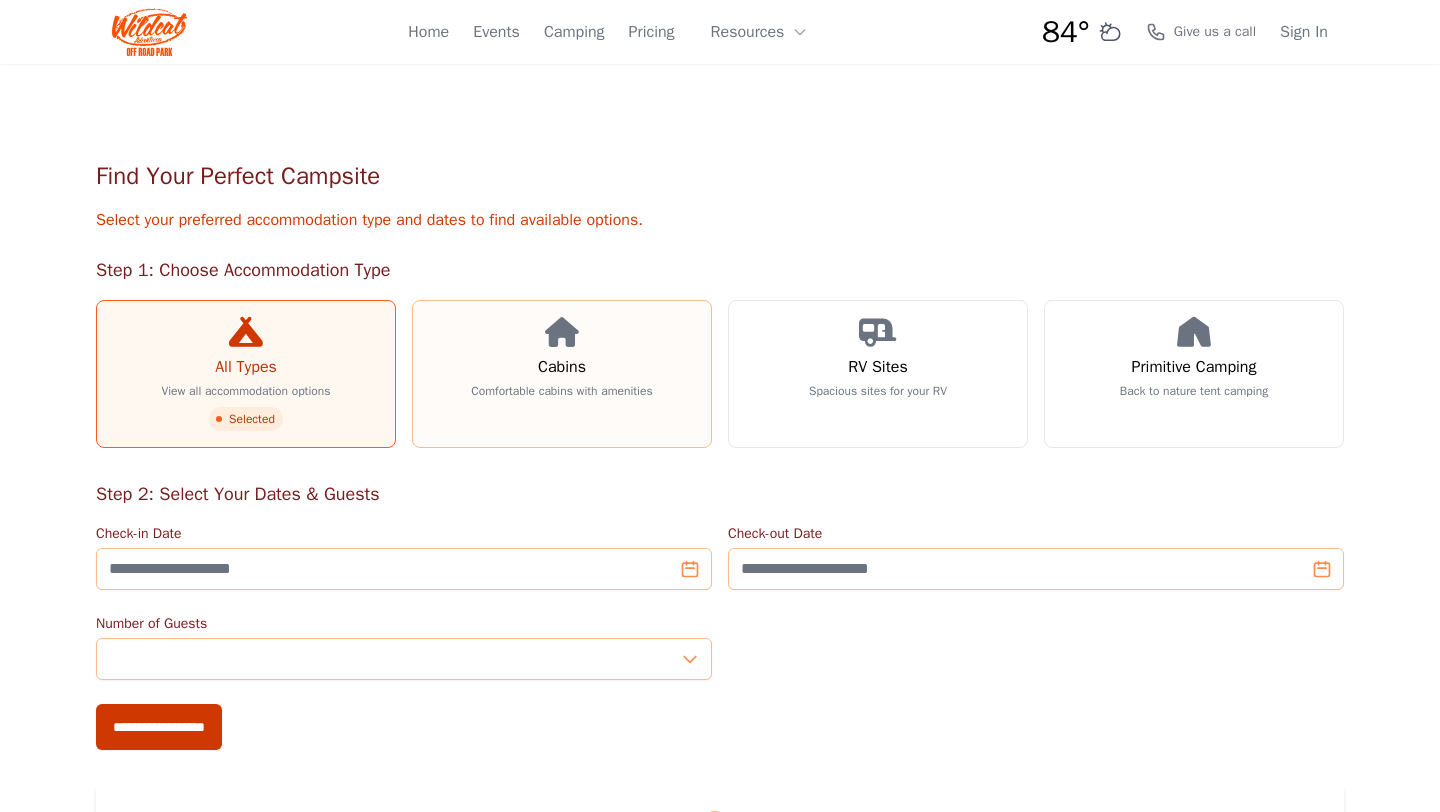 click on "Comfortable cabins with amenities" at bounding box center [561, 391] 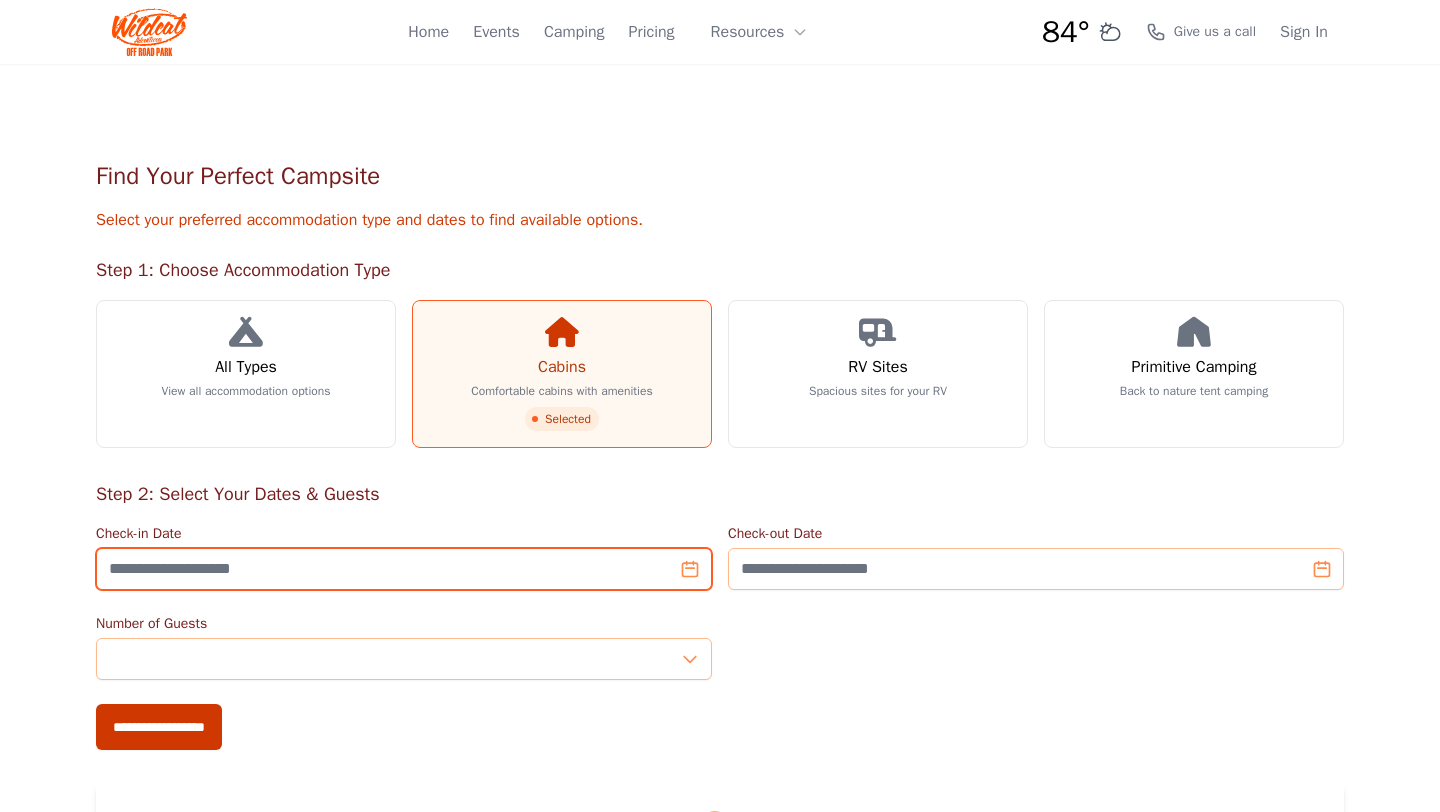 click on "Check-in Date" at bounding box center [404, 569] 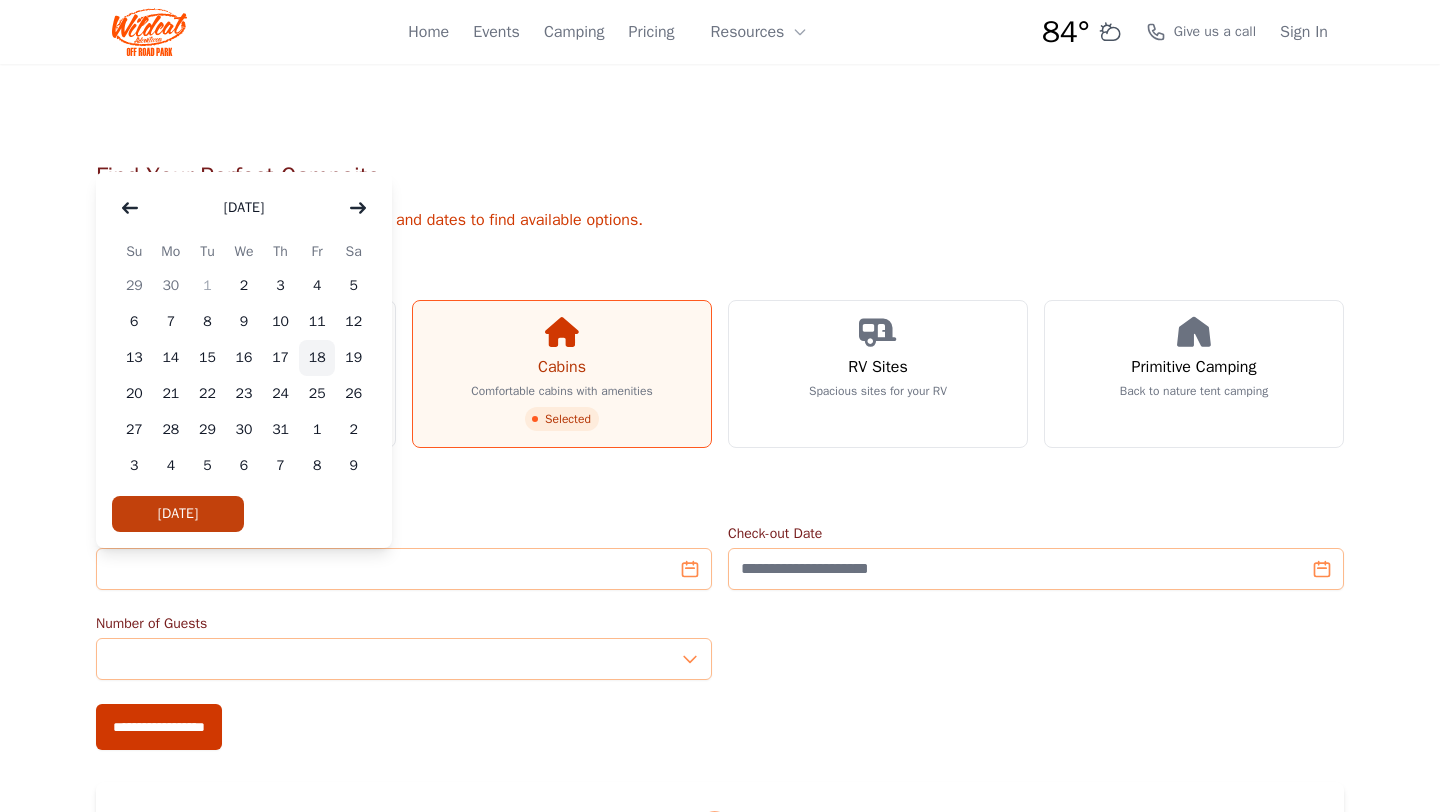 click on "18" at bounding box center (317, 358) 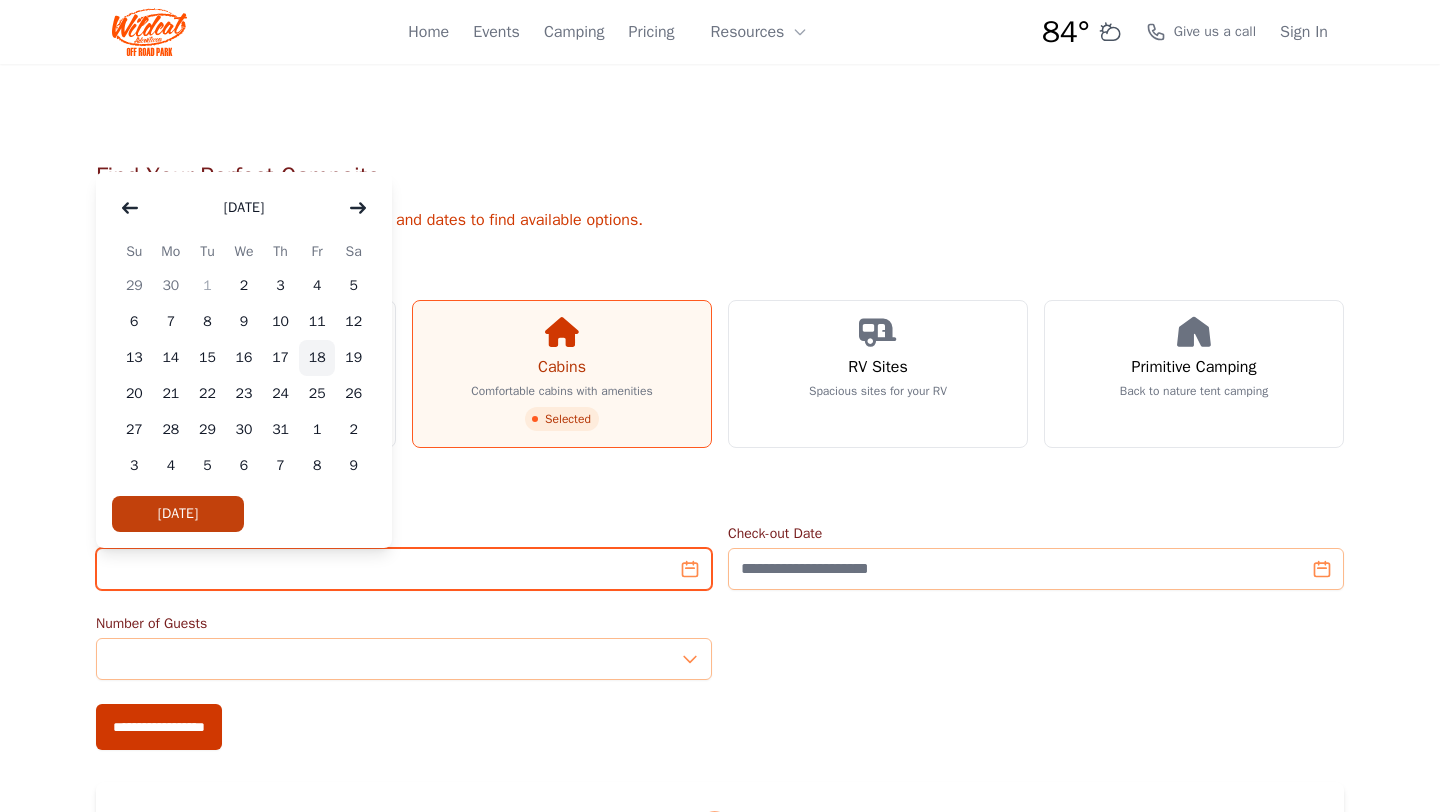 type on "**********" 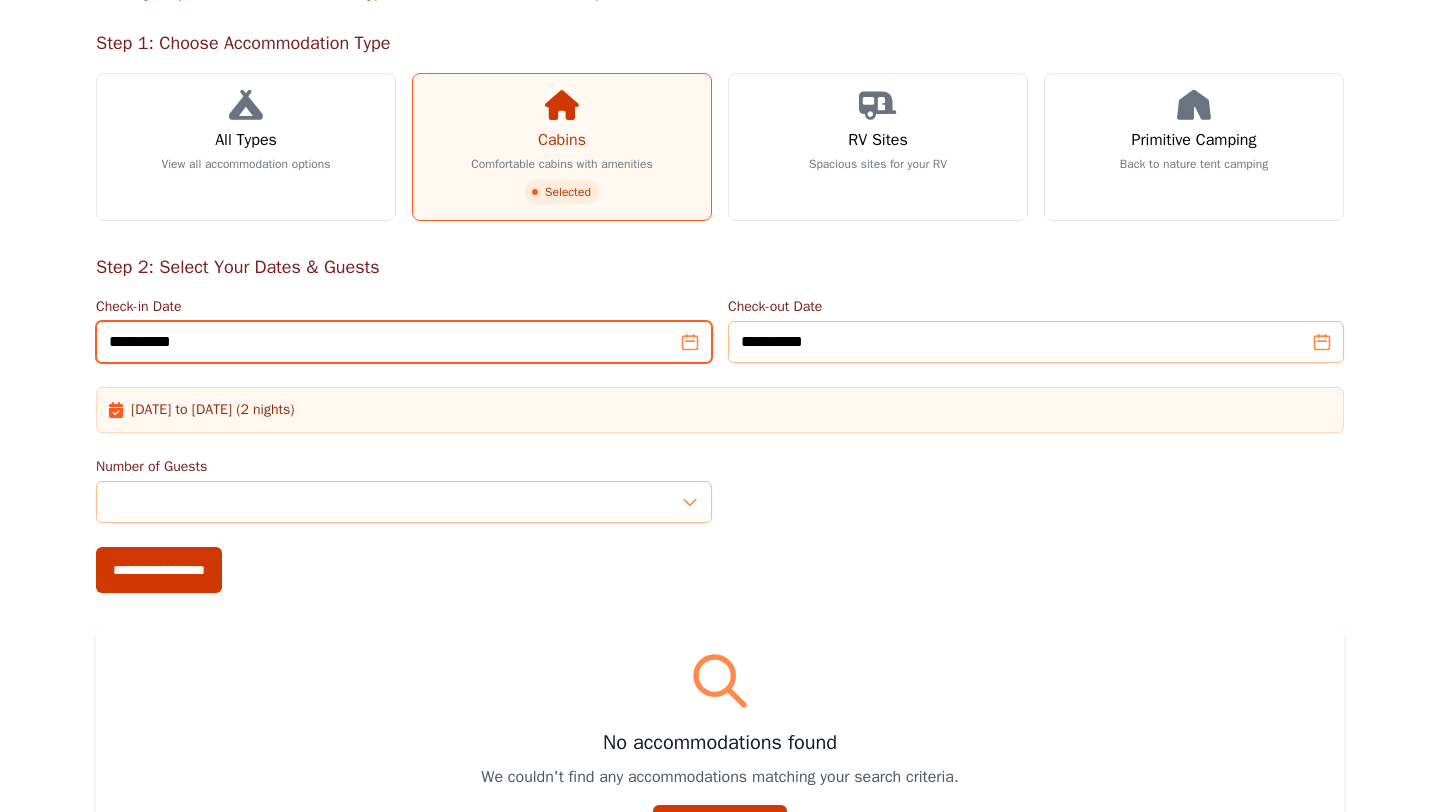 scroll, scrollTop: 286, scrollLeft: 0, axis: vertical 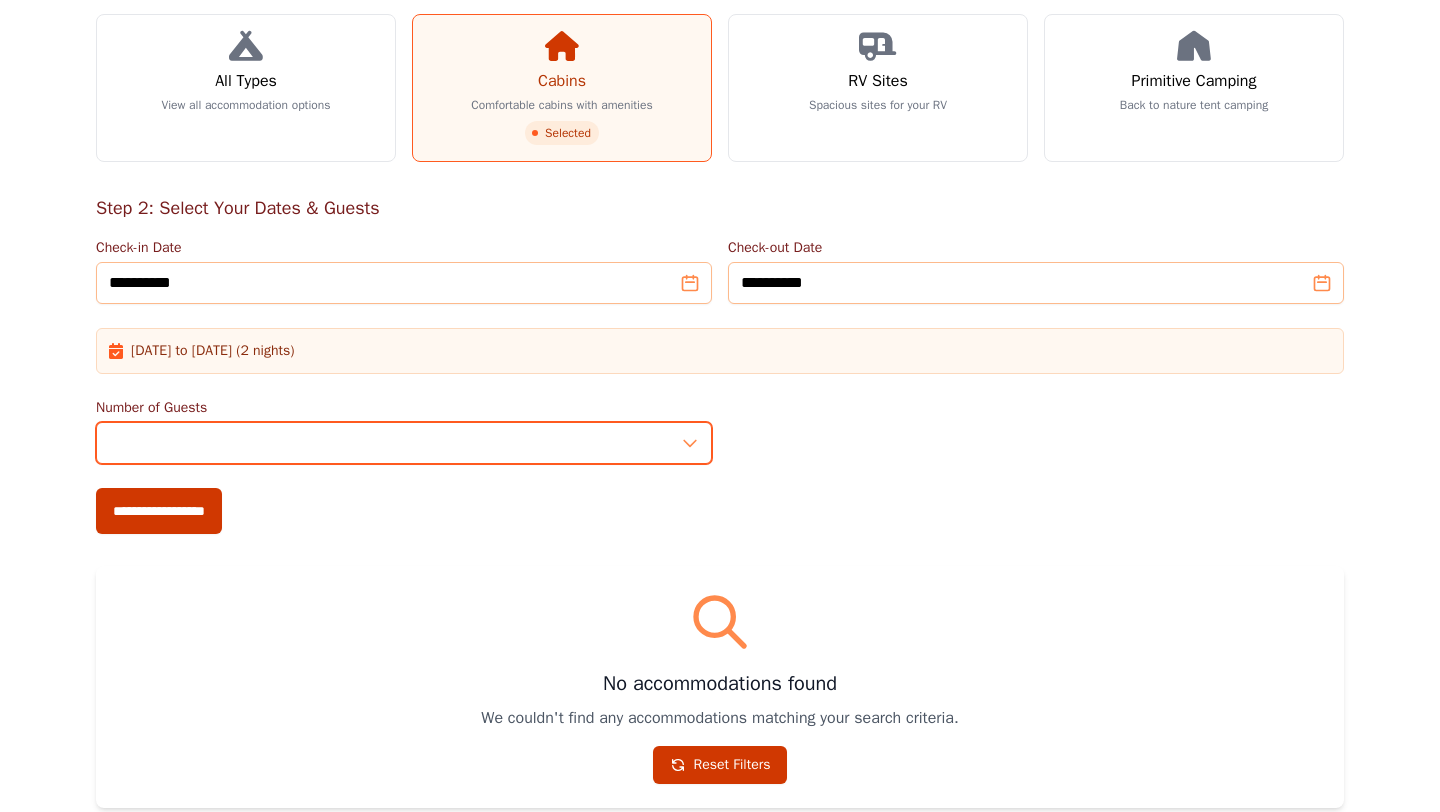 click on "*" at bounding box center [404, 443] 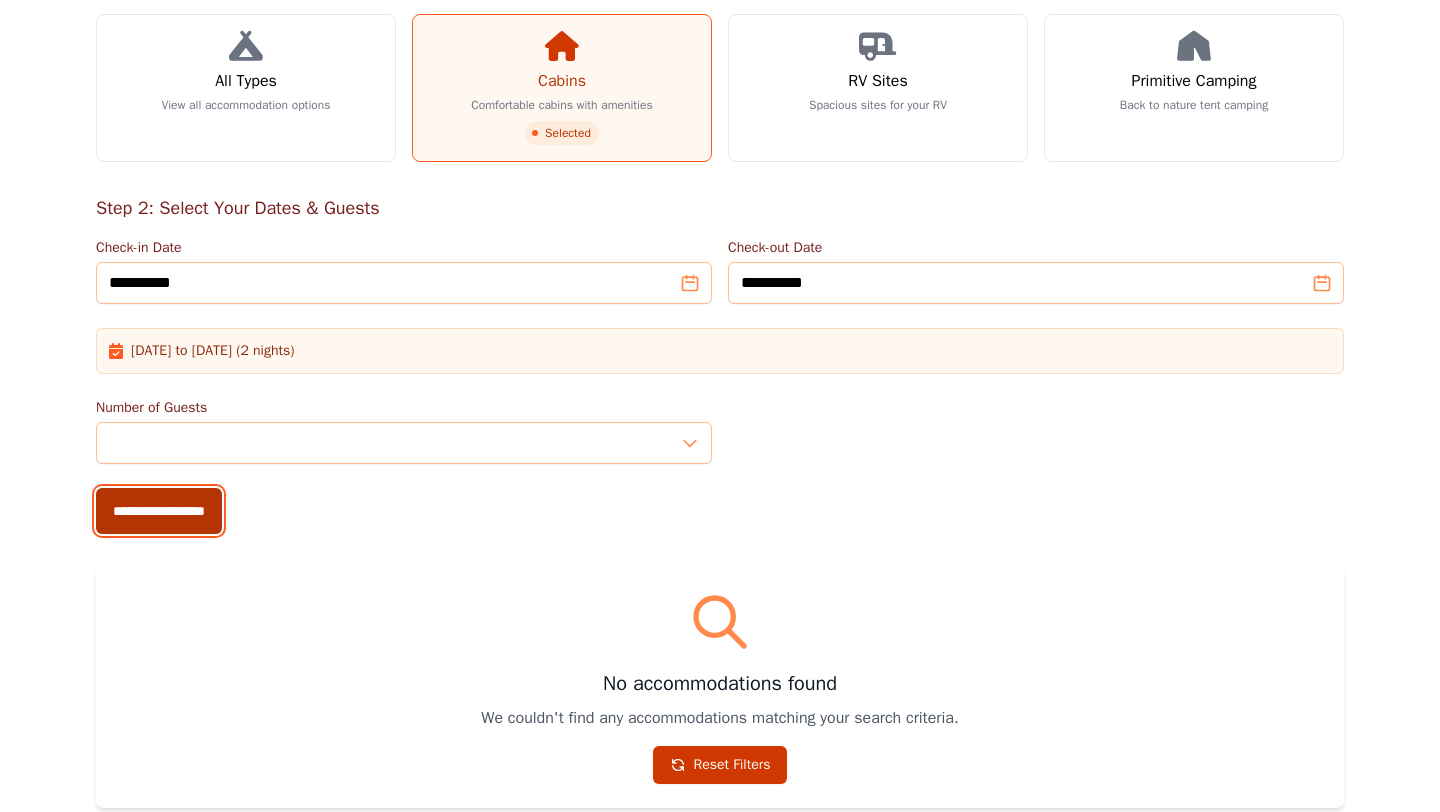 click on "**********" at bounding box center (159, 511) 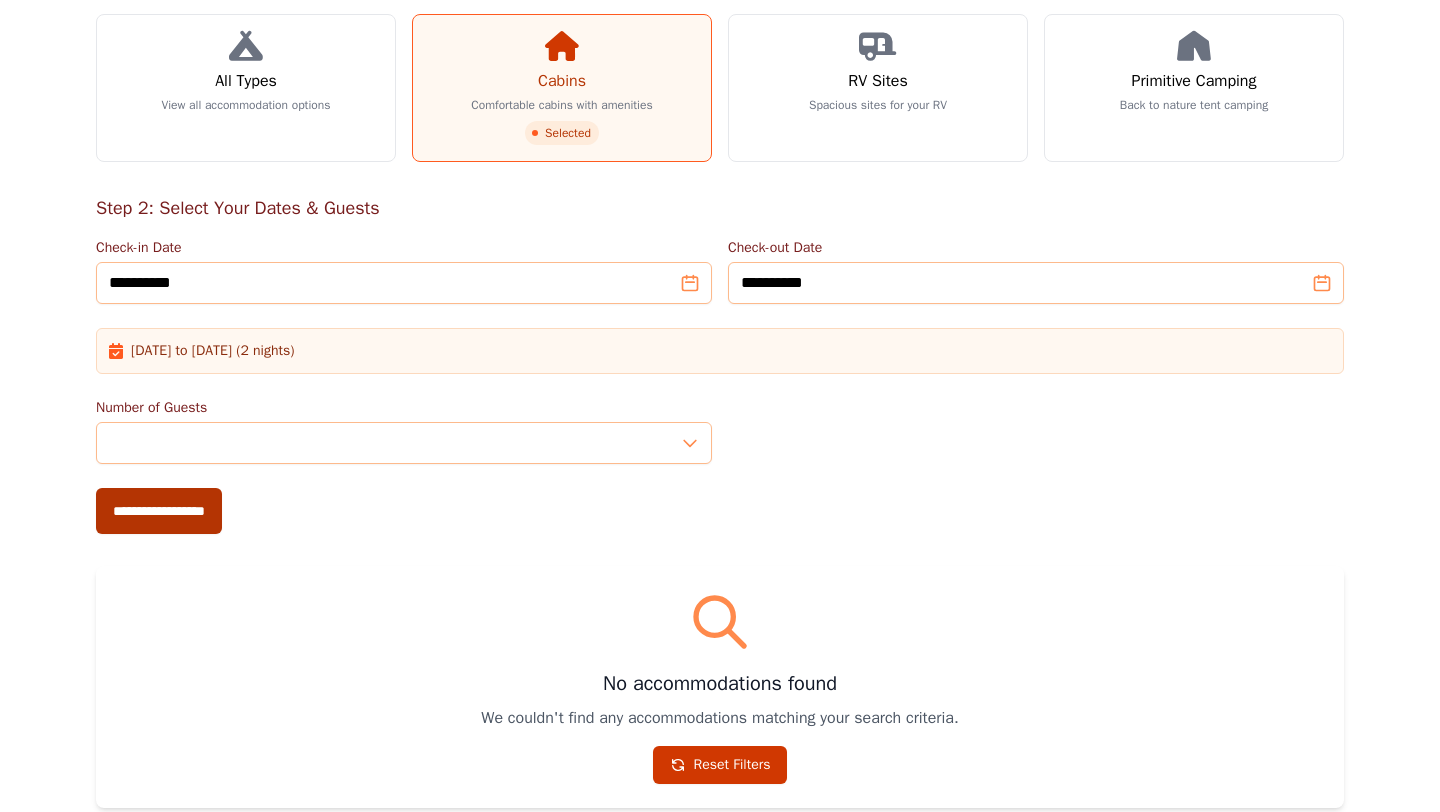 type on "**********" 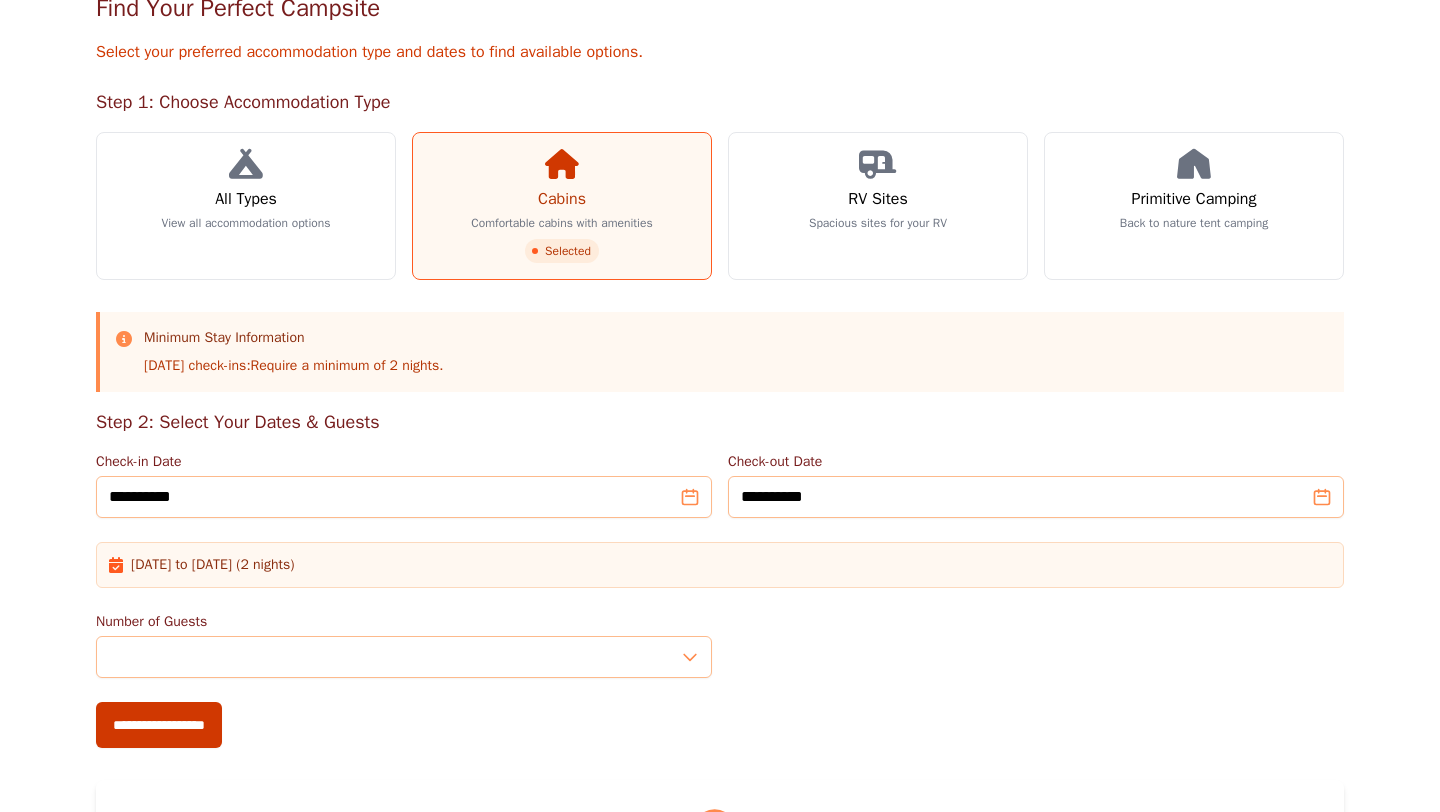 scroll, scrollTop: 166, scrollLeft: 0, axis: vertical 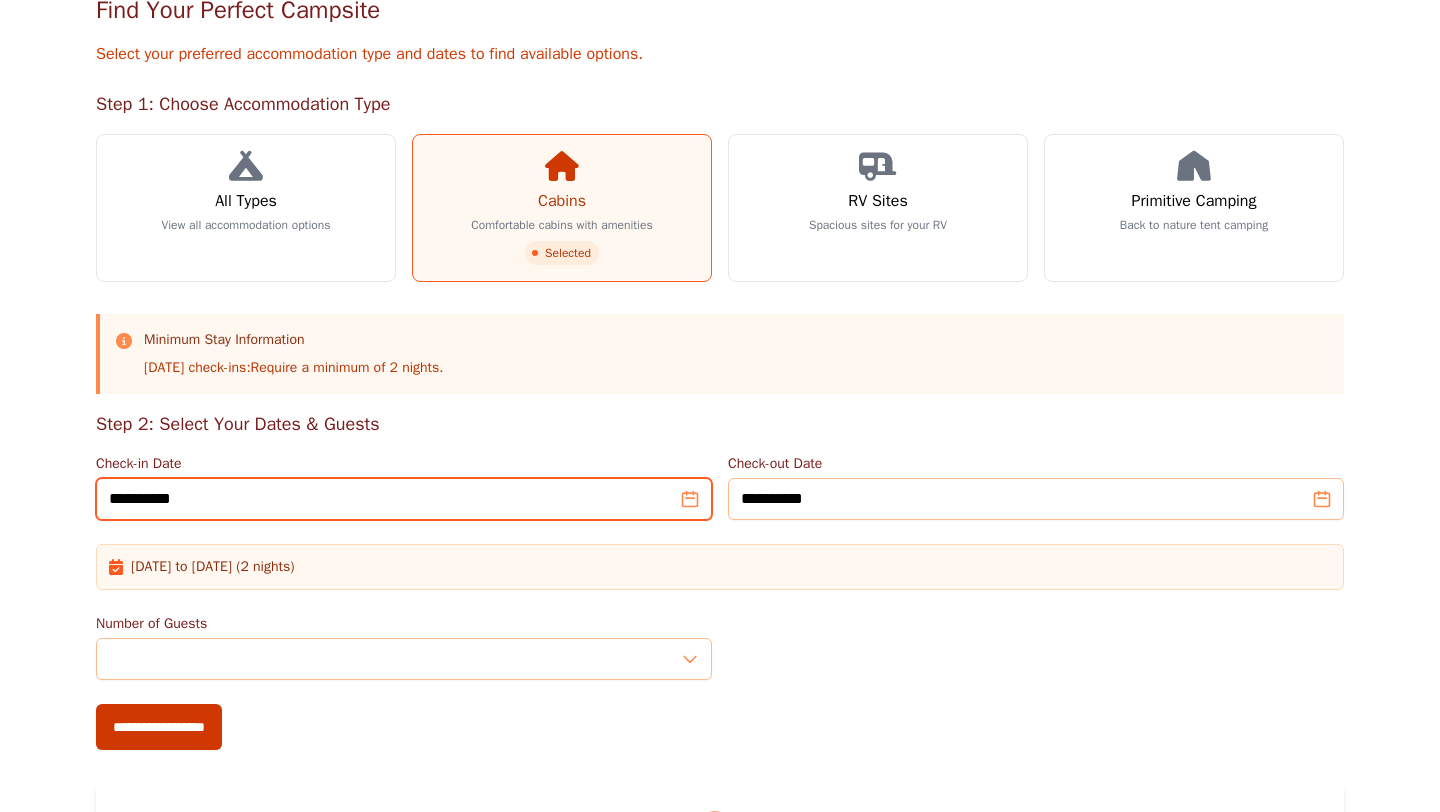 click on "**********" at bounding box center [404, 499] 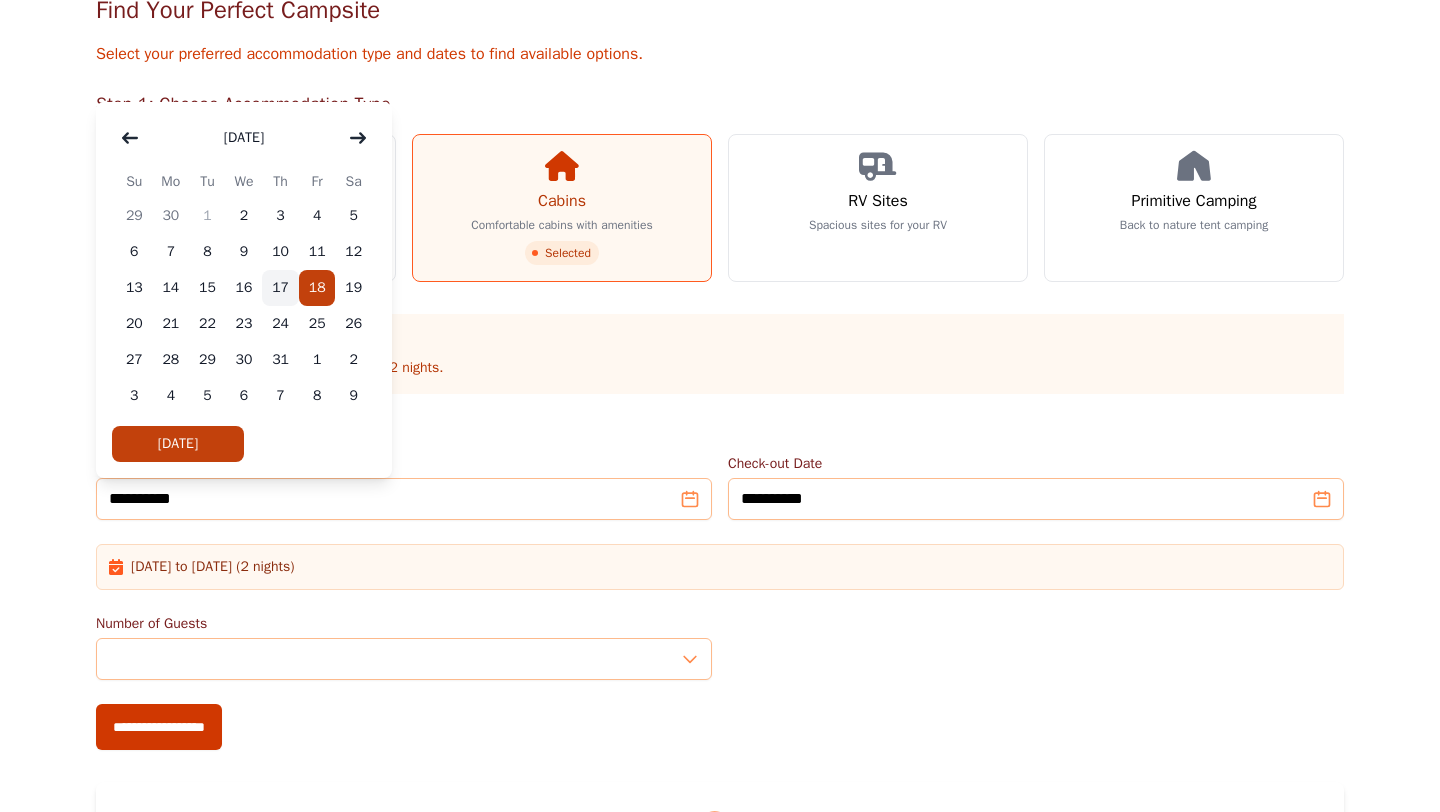 click on "17" at bounding box center [280, 288] 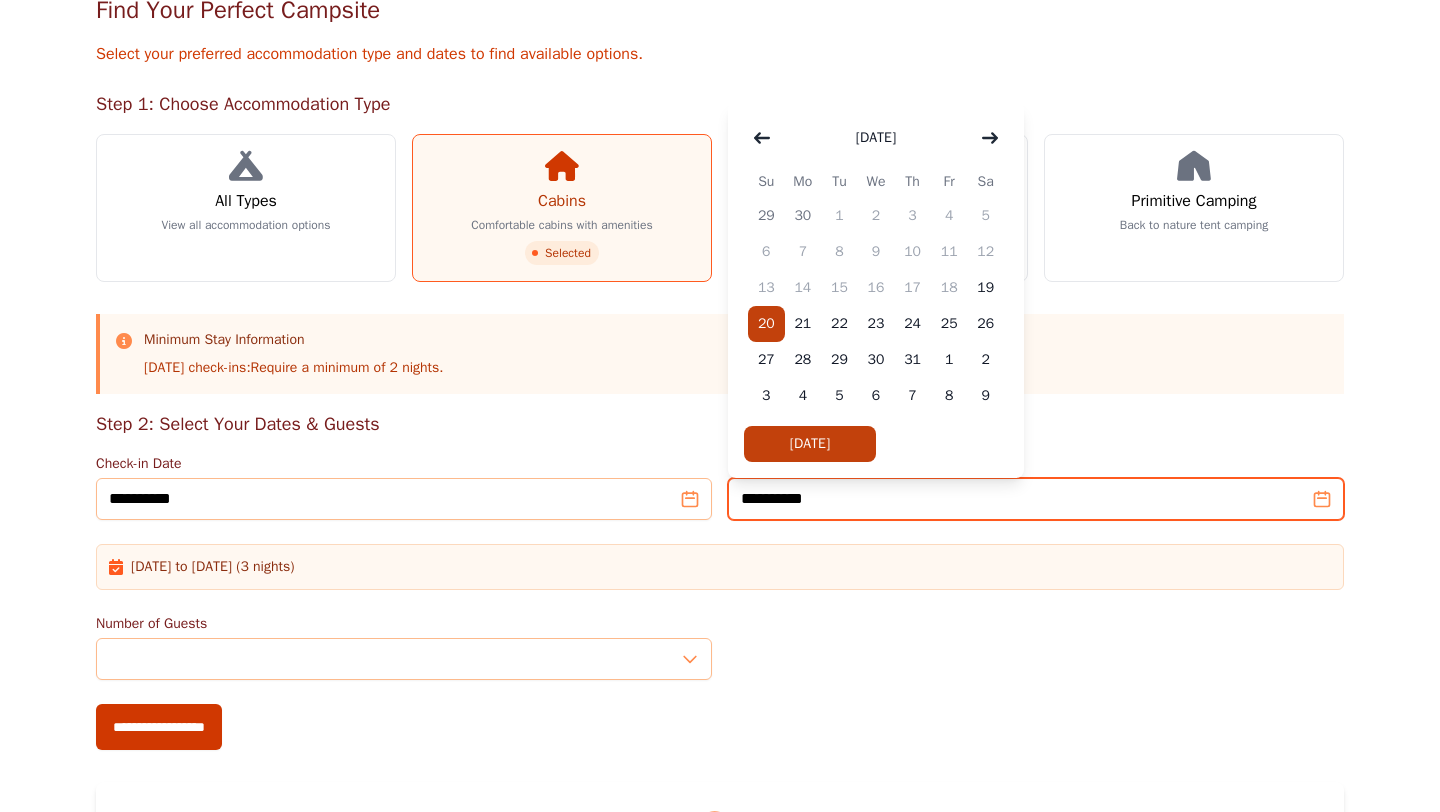 click on "**********" at bounding box center (1036, 499) 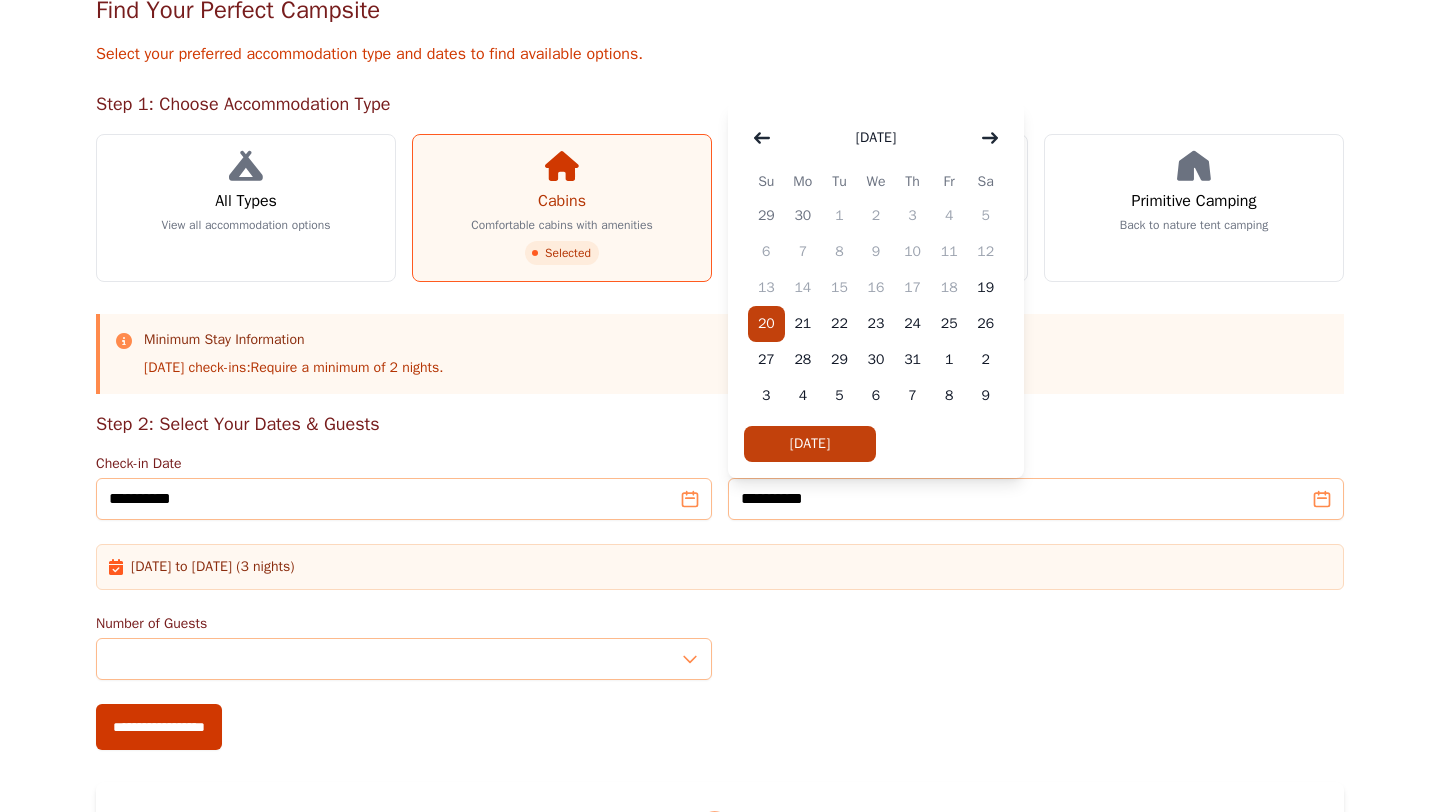 click on "20" at bounding box center (766, 324) 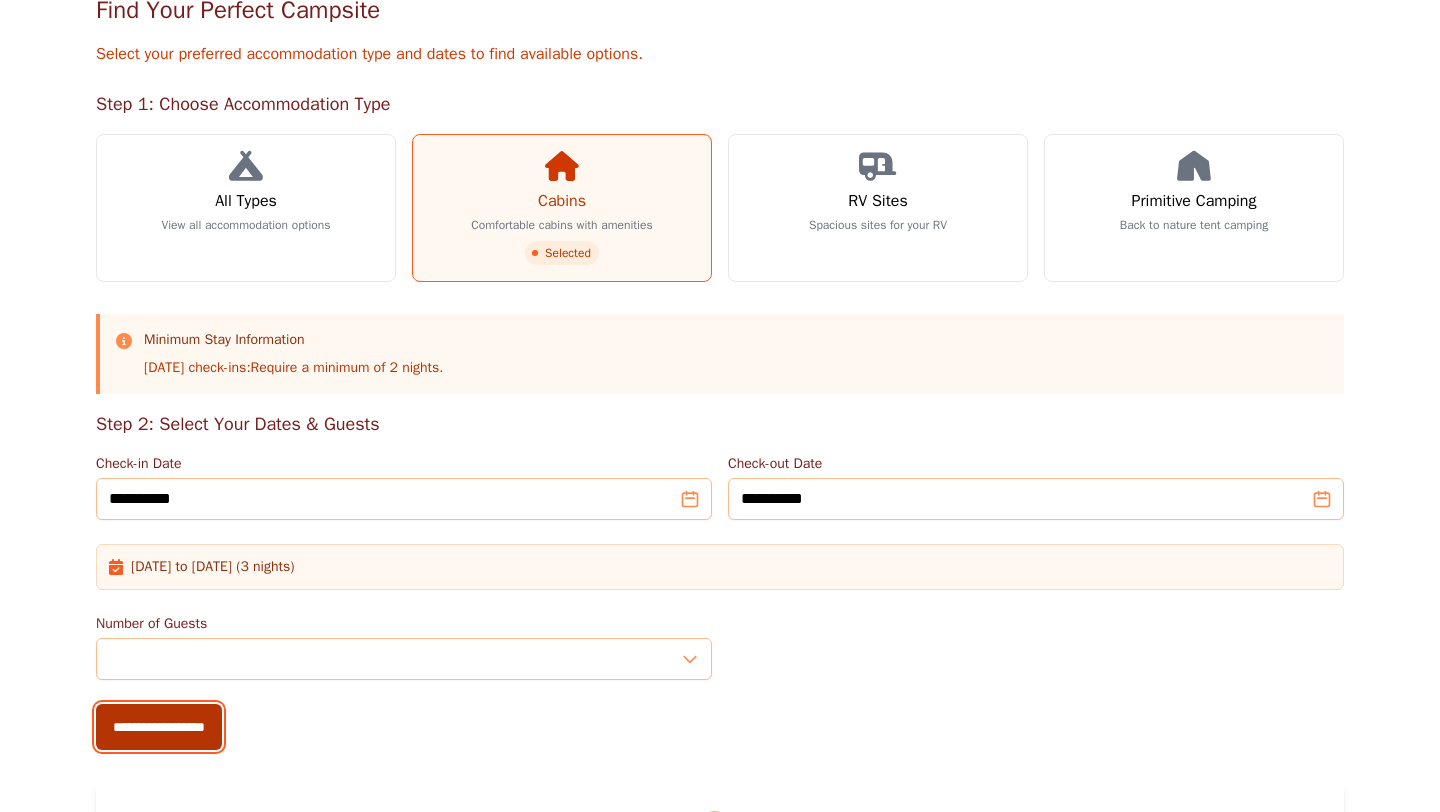 click on "**********" at bounding box center [159, 727] 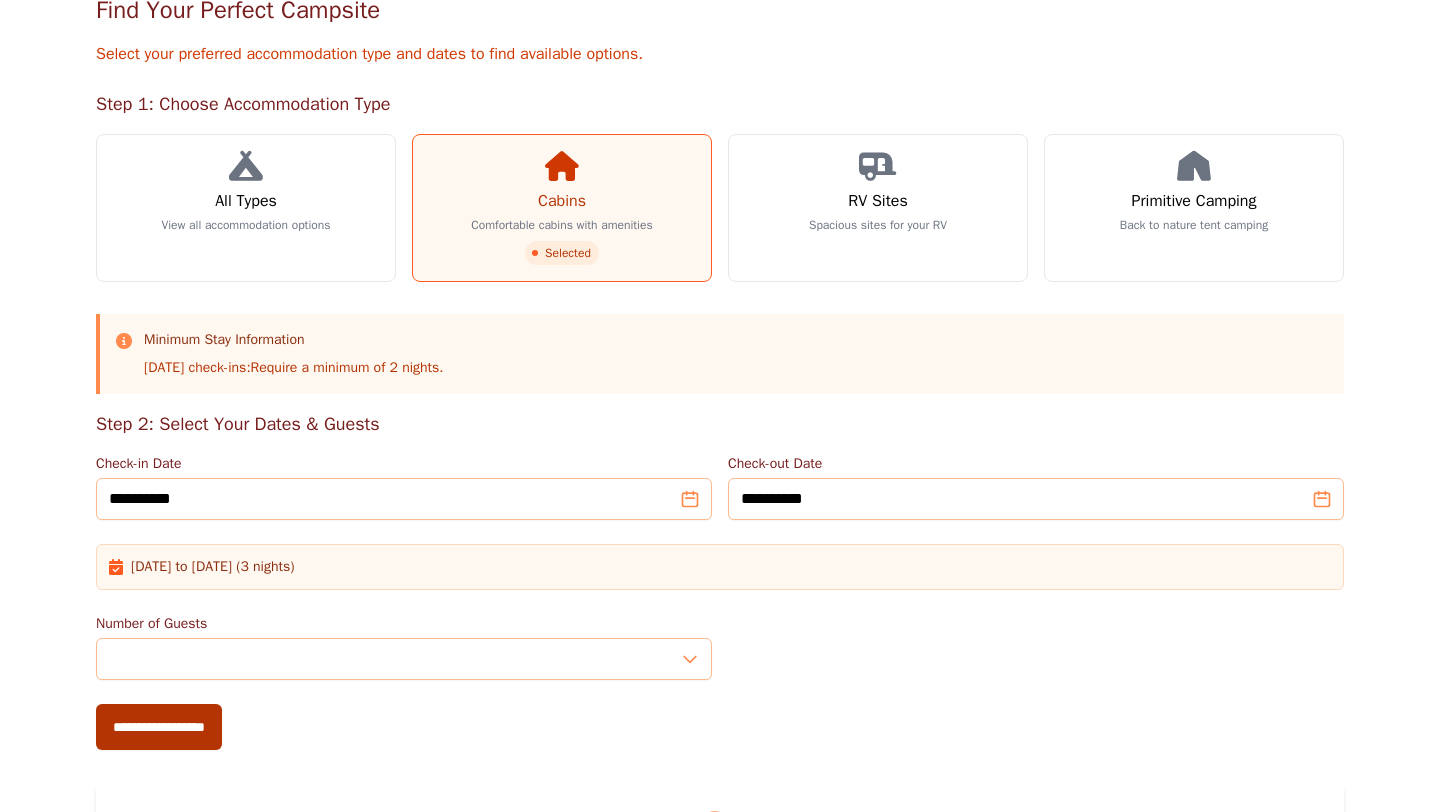type on "**********" 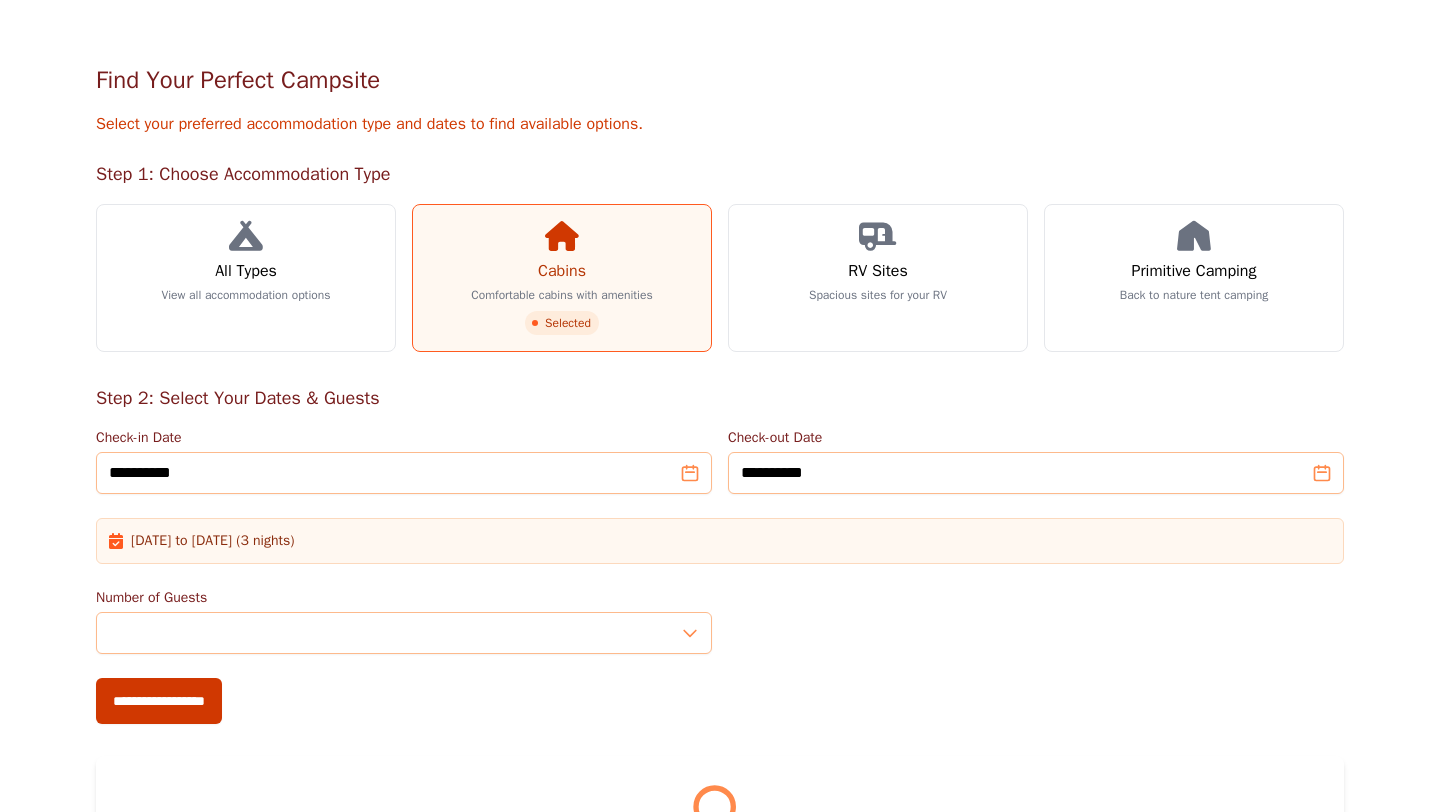 scroll, scrollTop: 0, scrollLeft: 0, axis: both 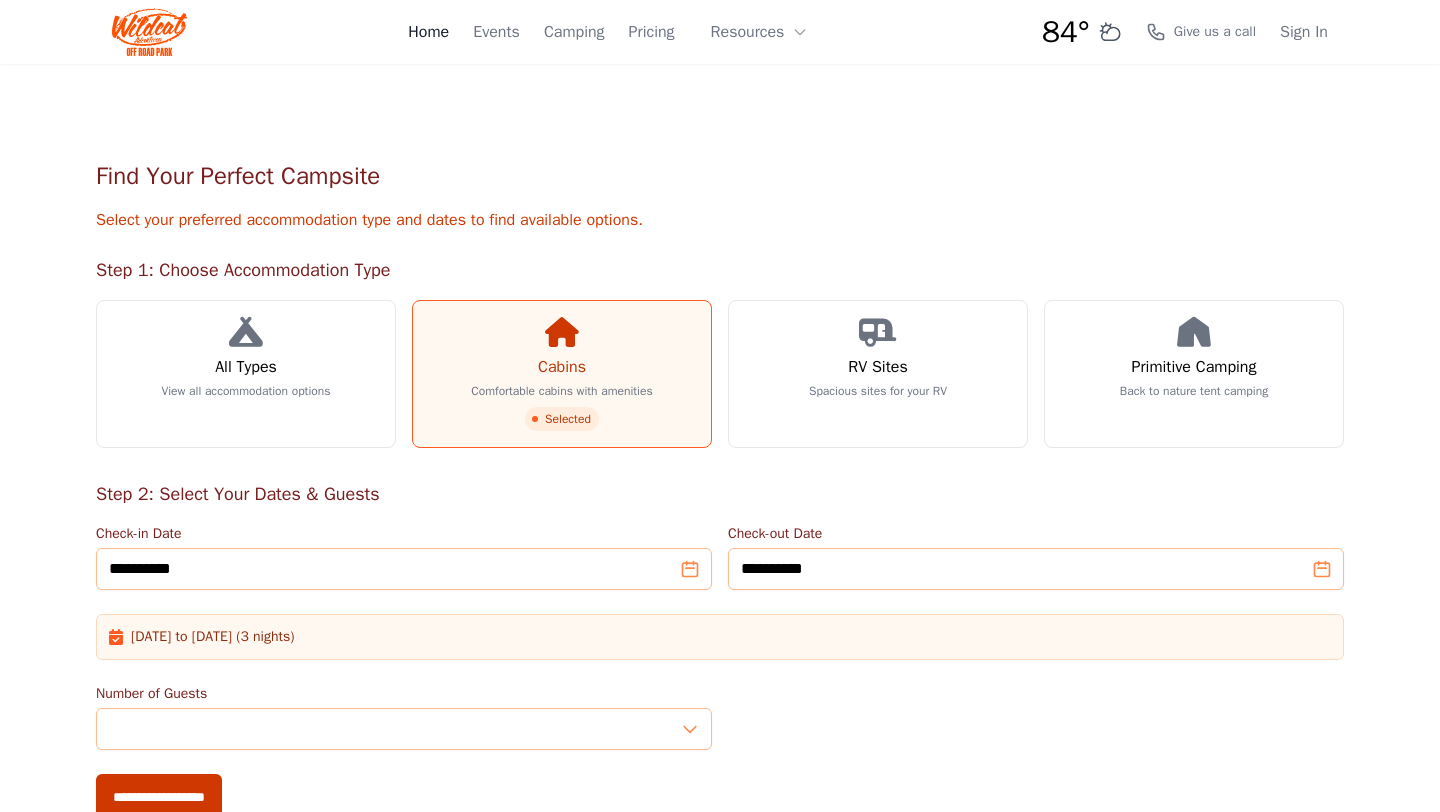 click on "Home" at bounding box center (428, 32) 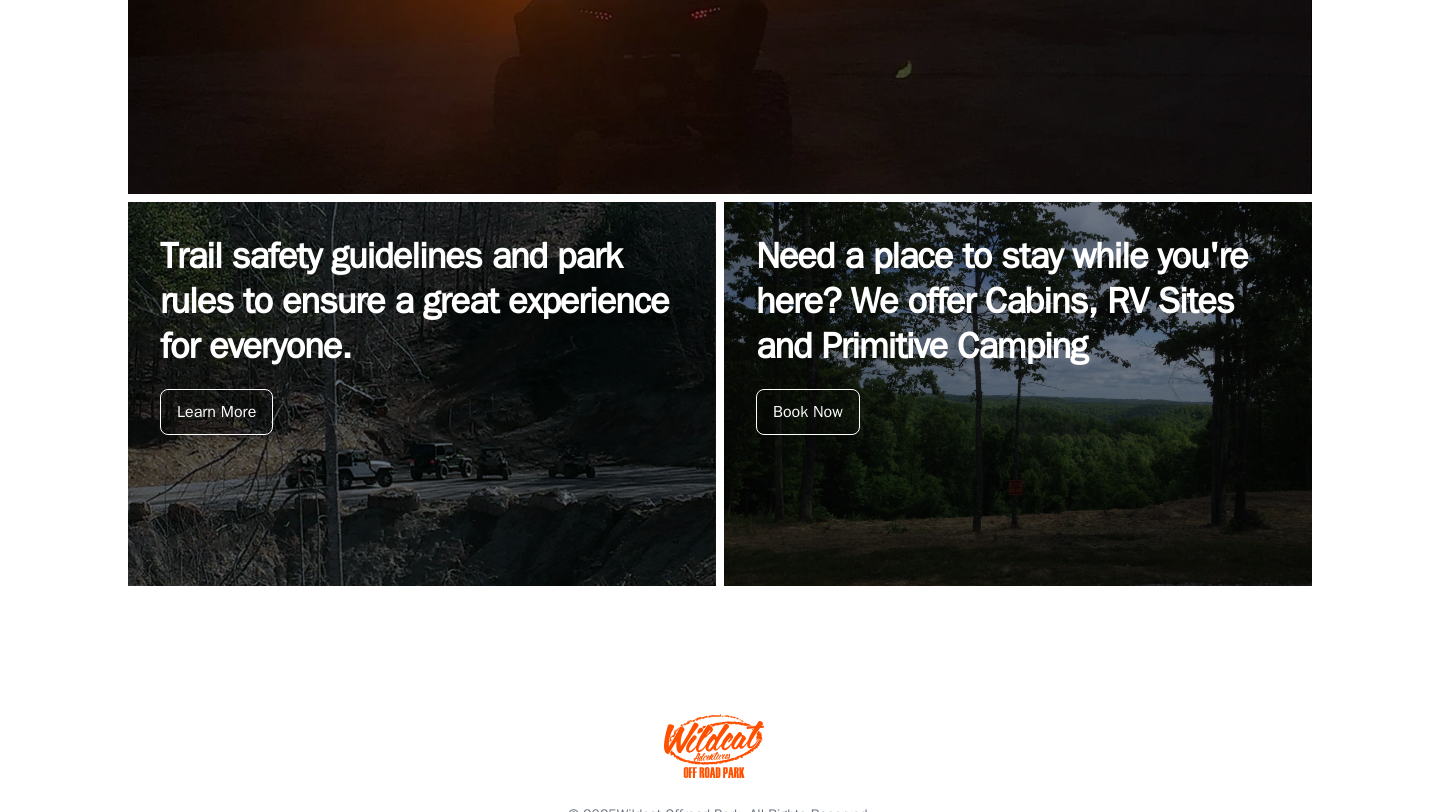 scroll, scrollTop: 757, scrollLeft: 0, axis: vertical 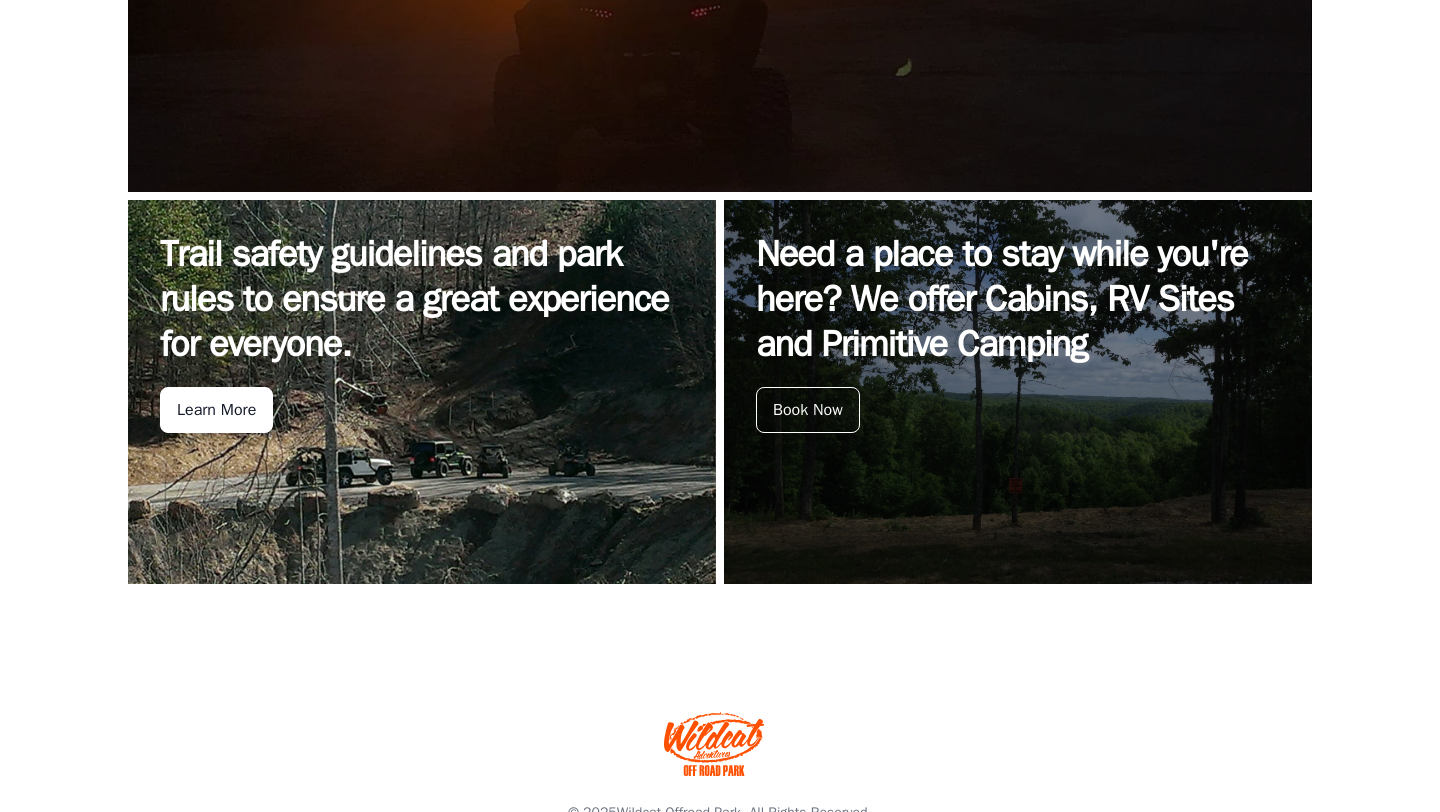 click on "Learn More" at bounding box center (216, 410) 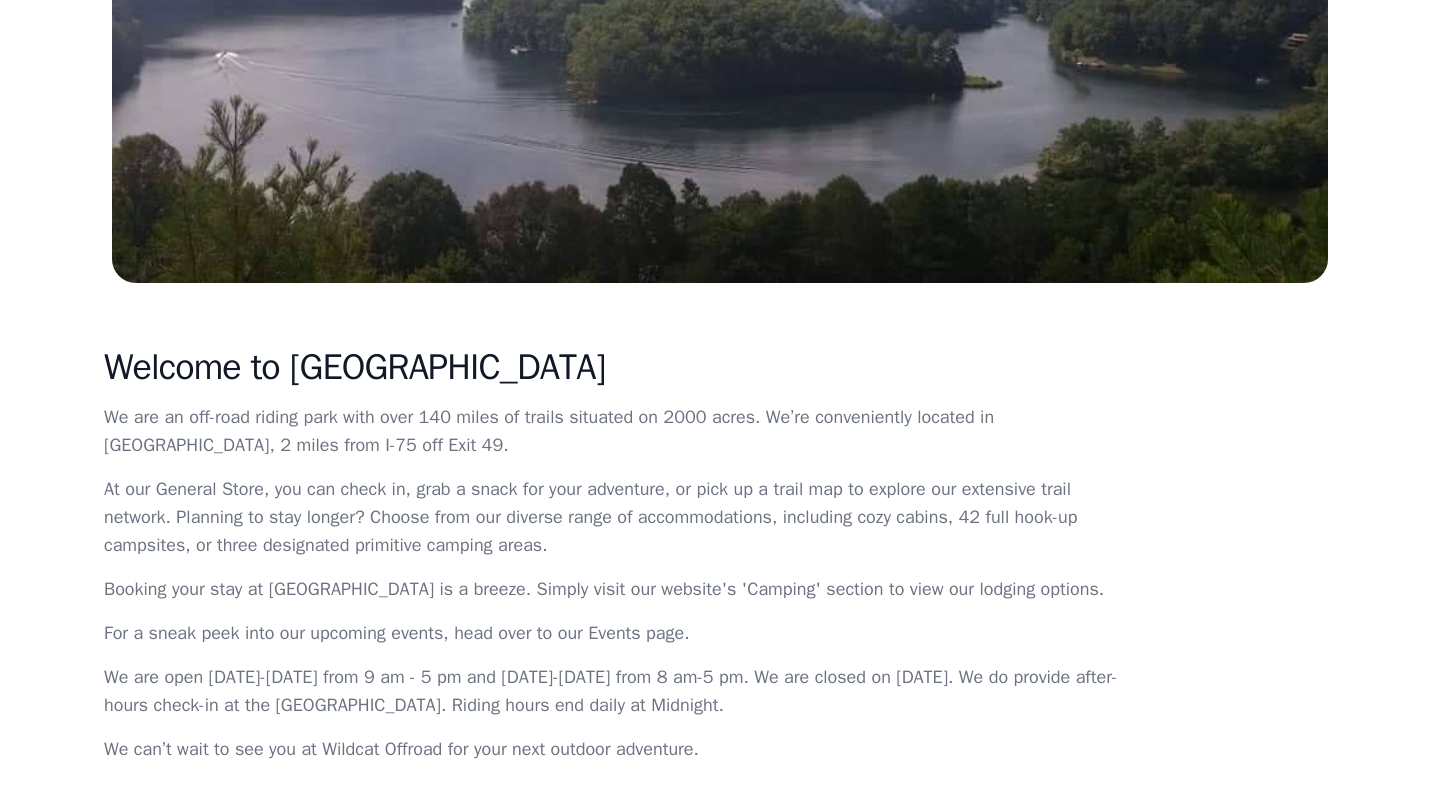 scroll, scrollTop: 0, scrollLeft: 0, axis: both 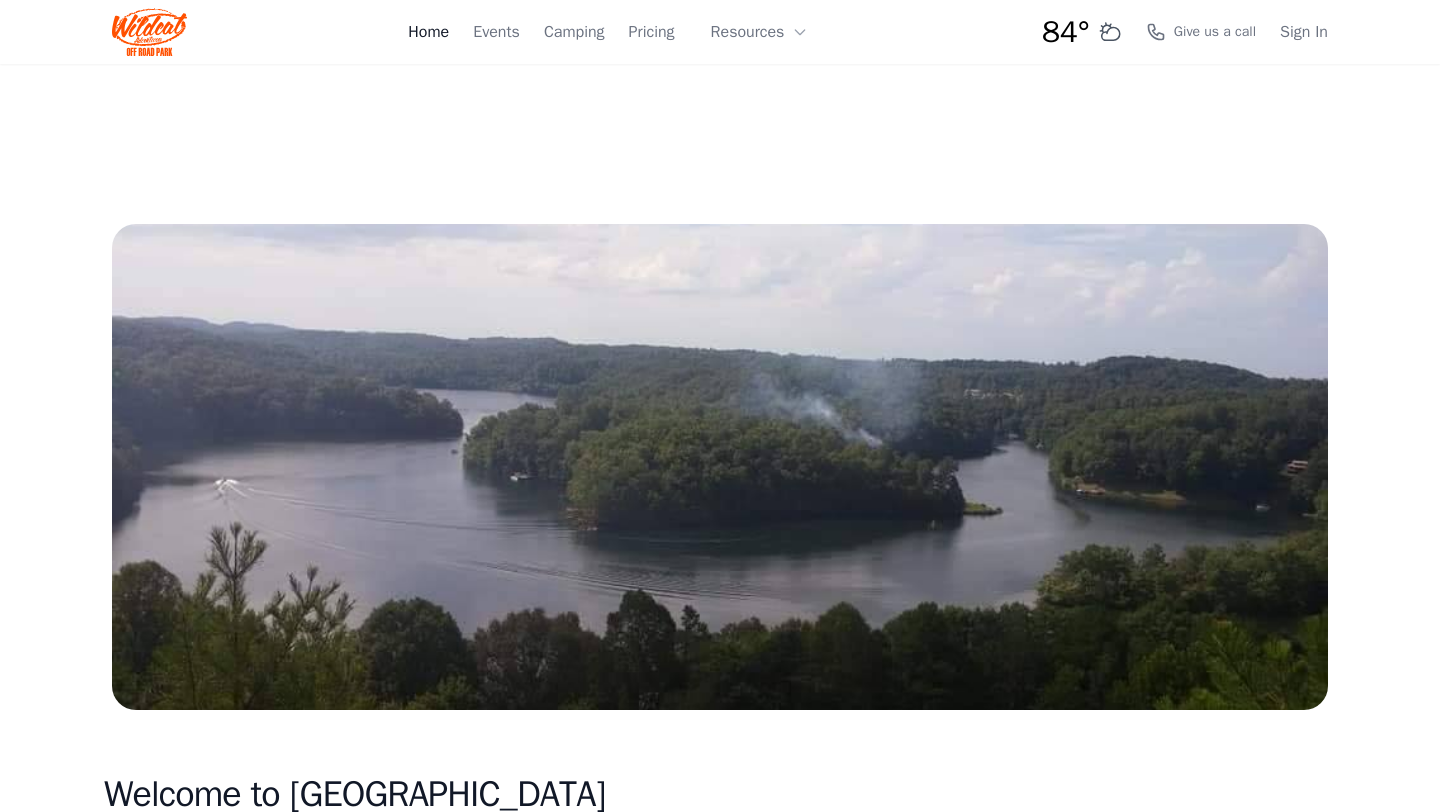 click on "Home" at bounding box center [428, 32] 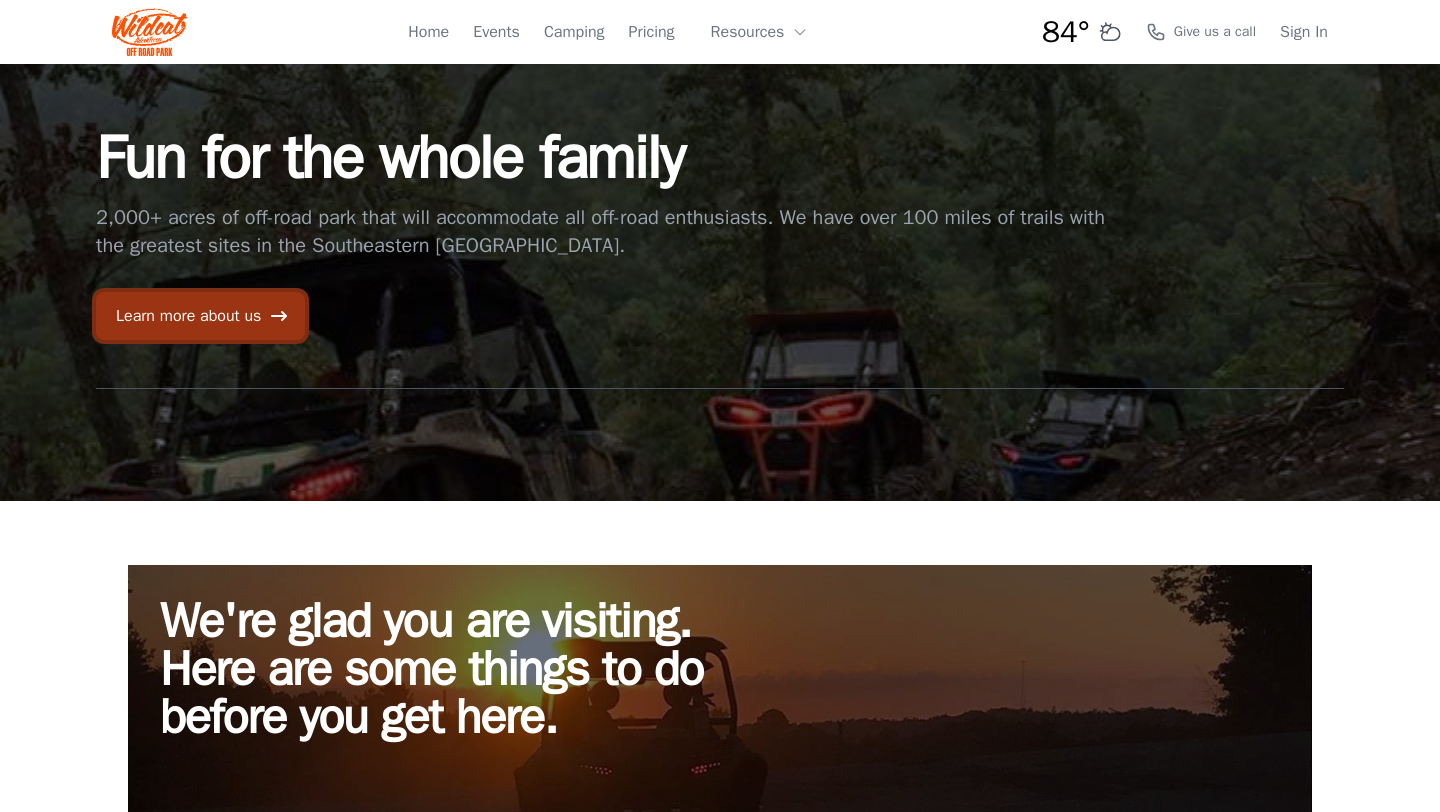 click on "Learn more about us" at bounding box center (200, 316) 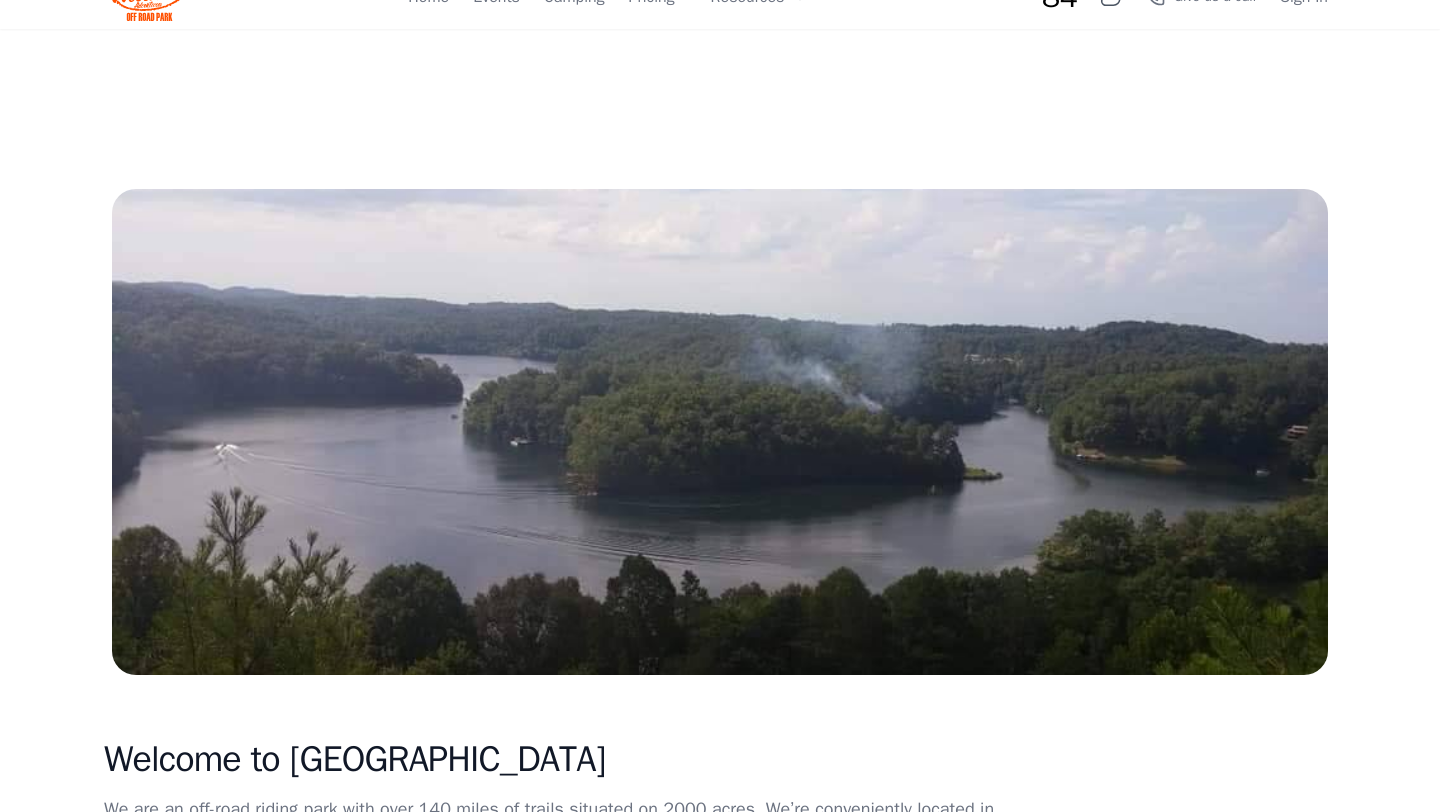 scroll, scrollTop: 0, scrollLeft: 0, axis: both 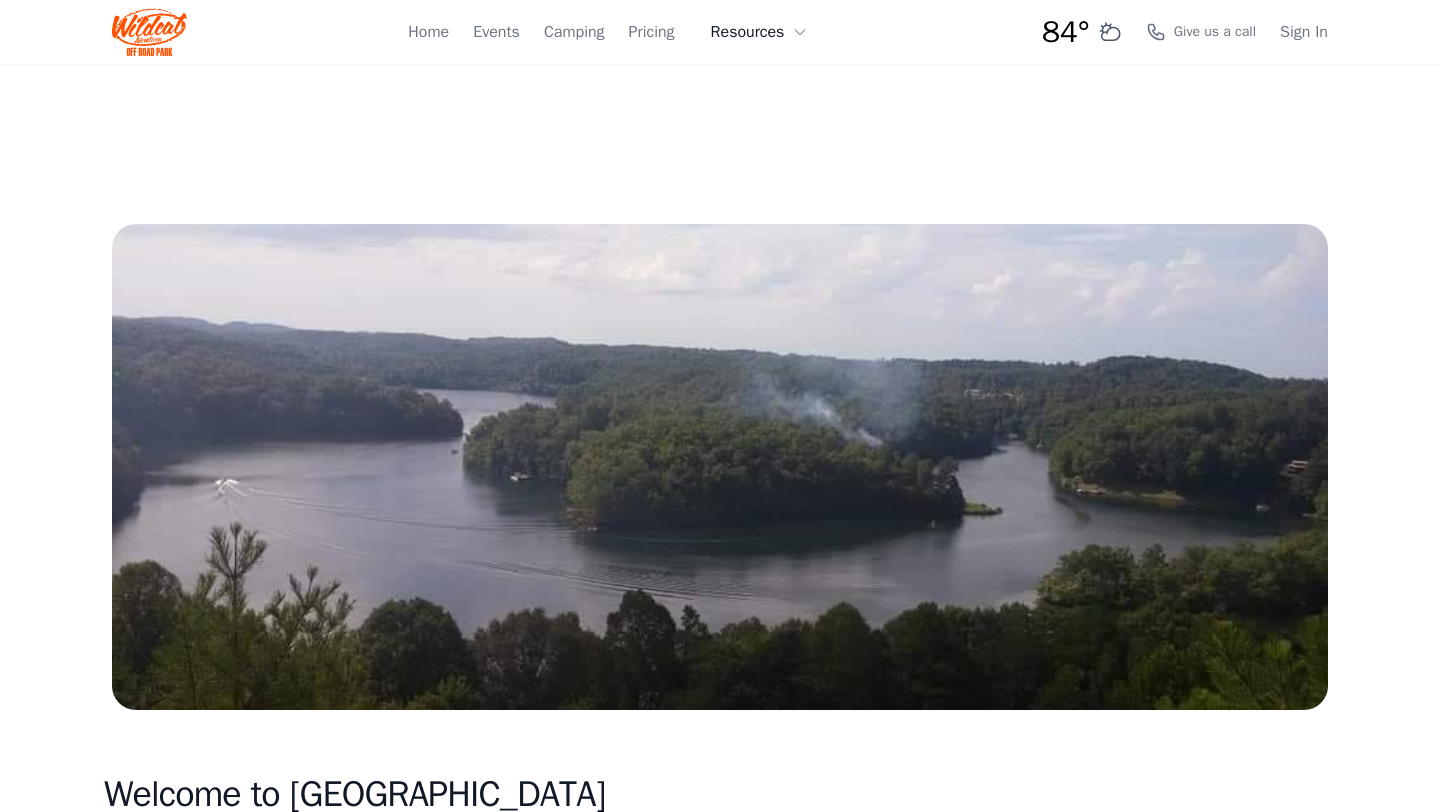 click on "Resources" at bounding box center [760, 32] 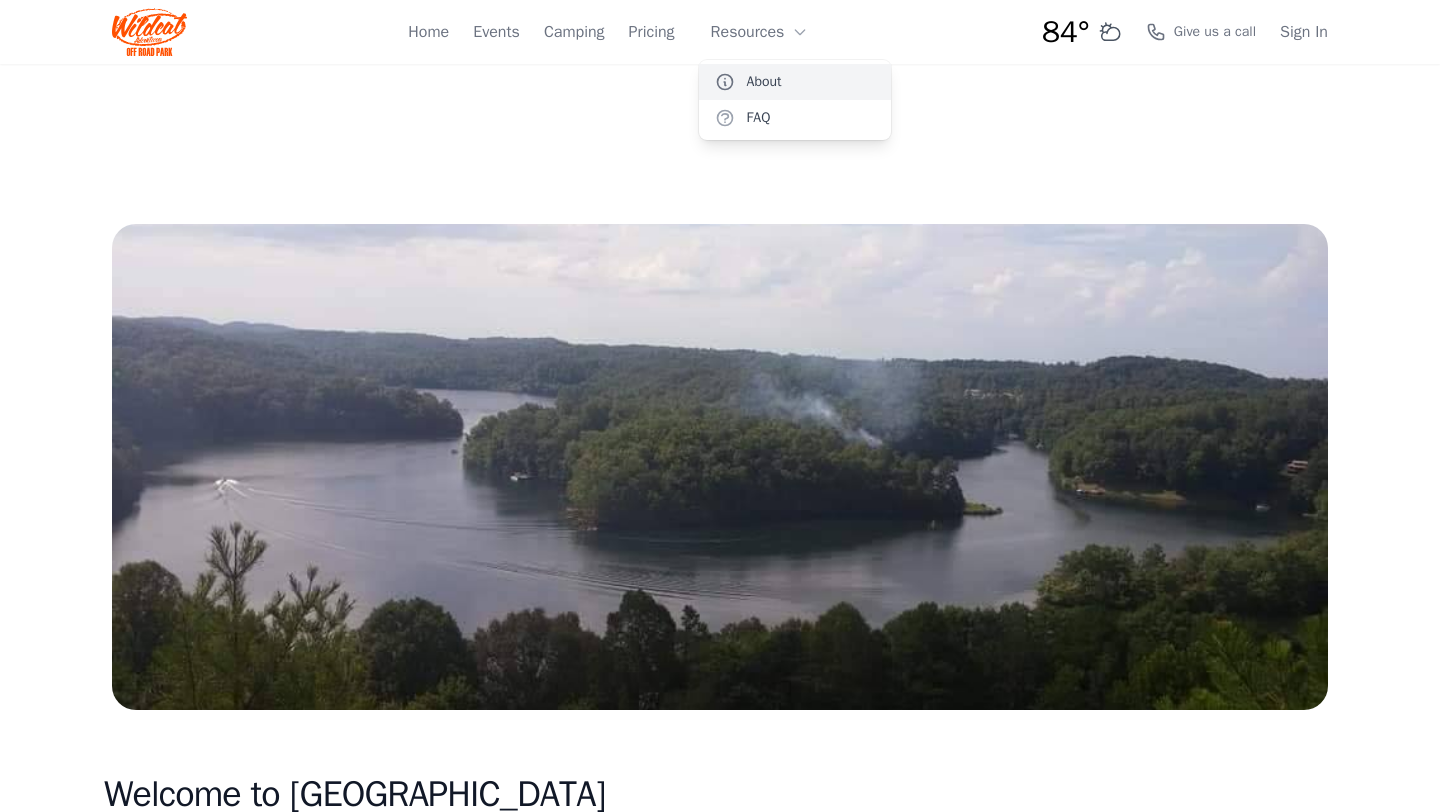 click on "About" at bounding box center (795, 82) 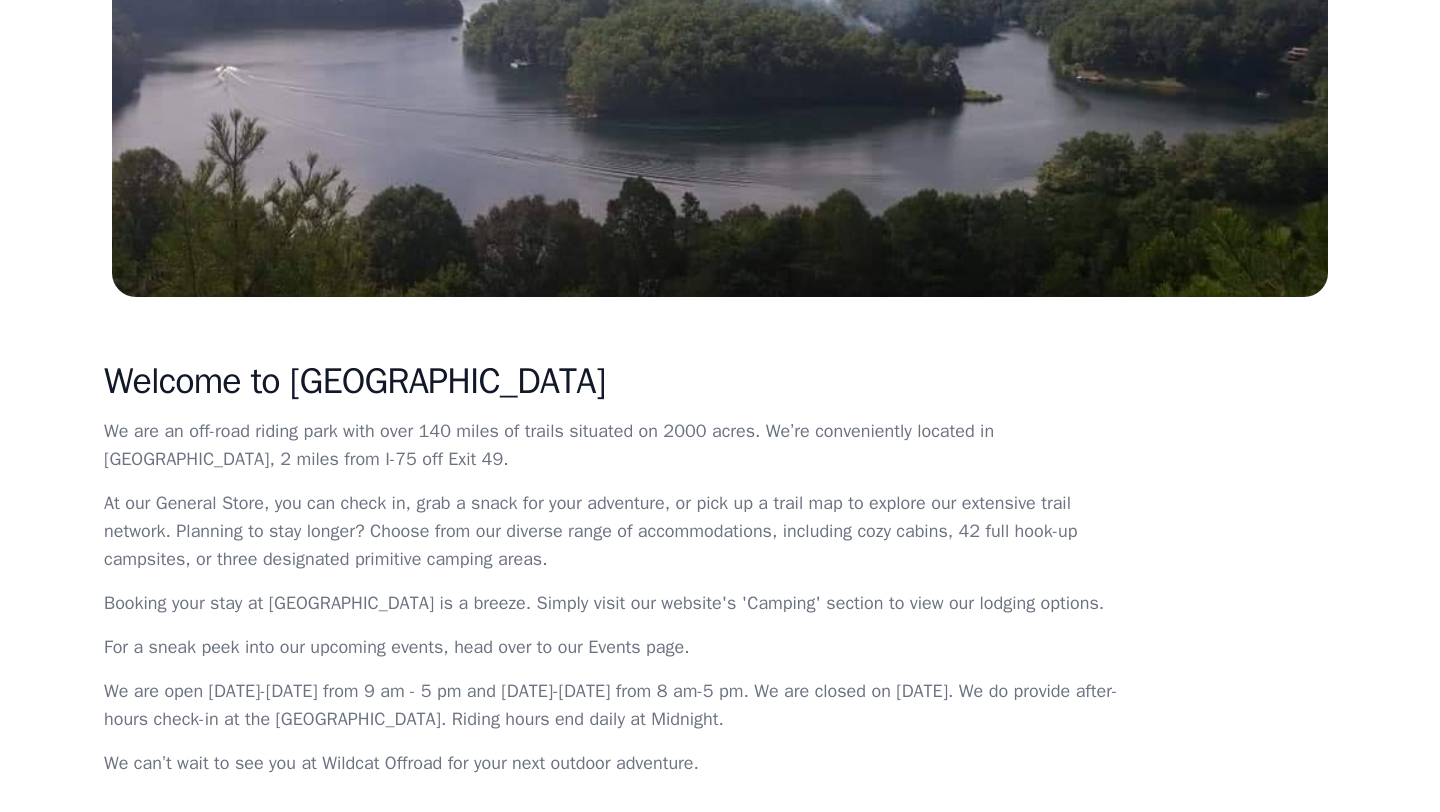 scroll, scrollTop: 0, scrollLeft: 0, axis: both 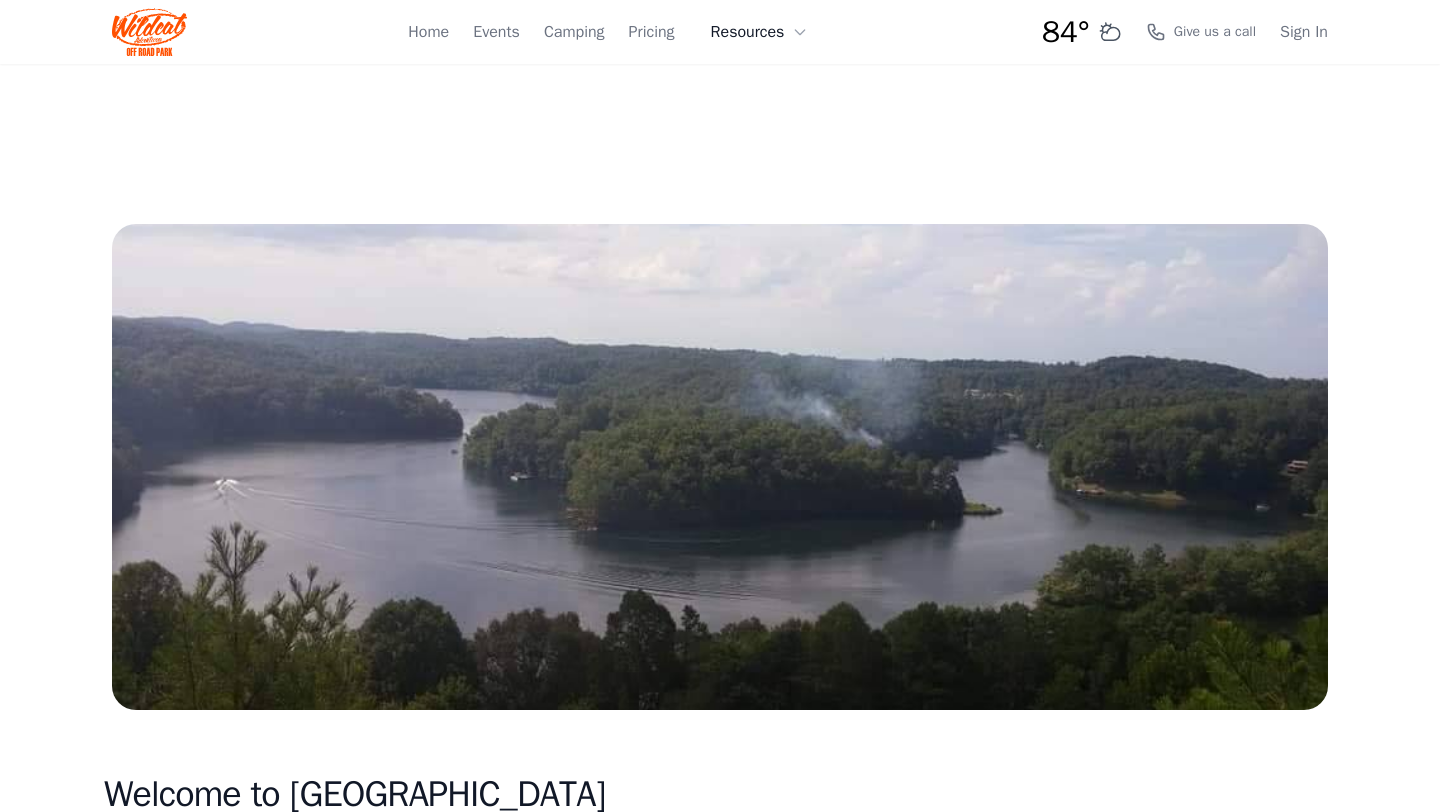 click on "Resources" at bounding box center (760, 32) 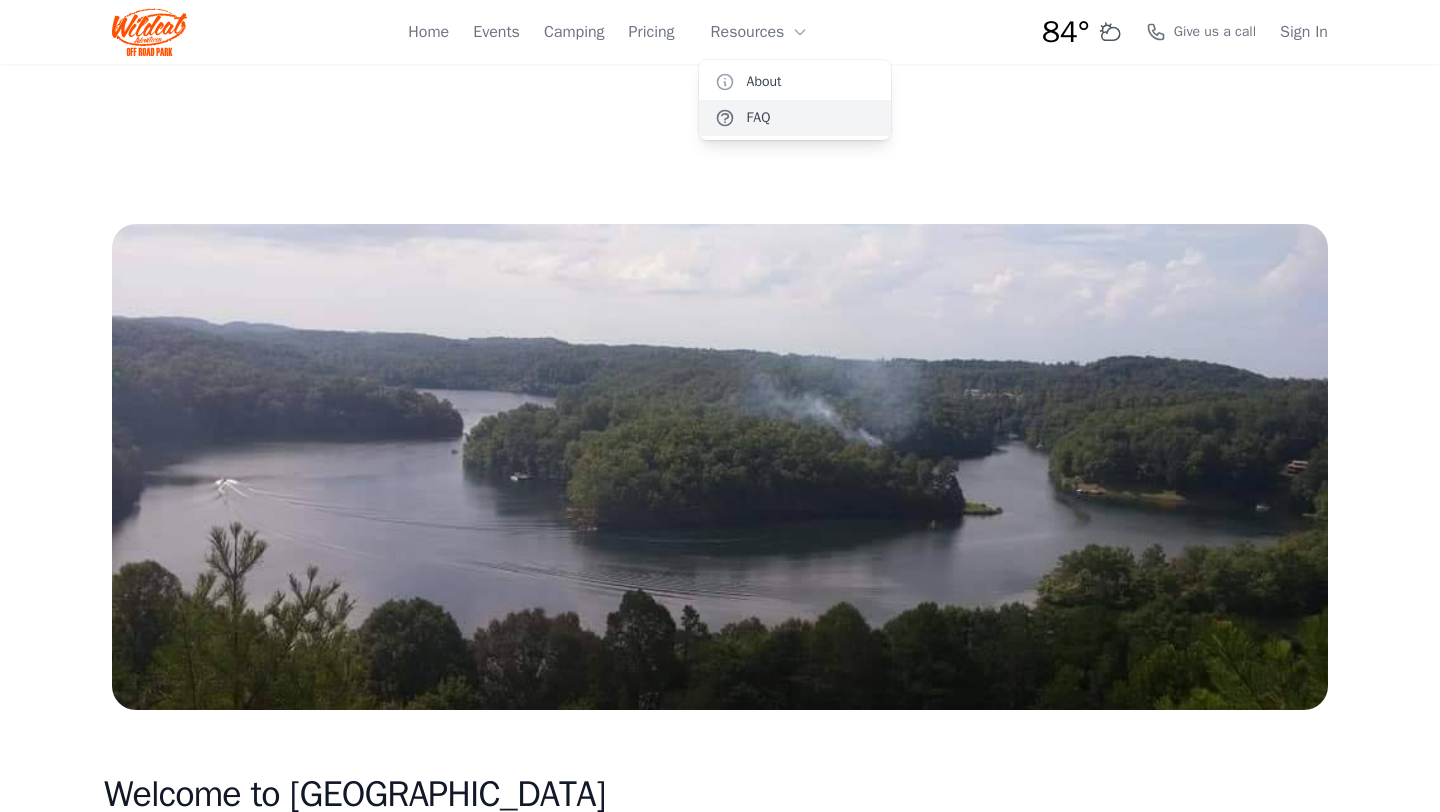 click on "FAQ" at bounding box center (795, 118) 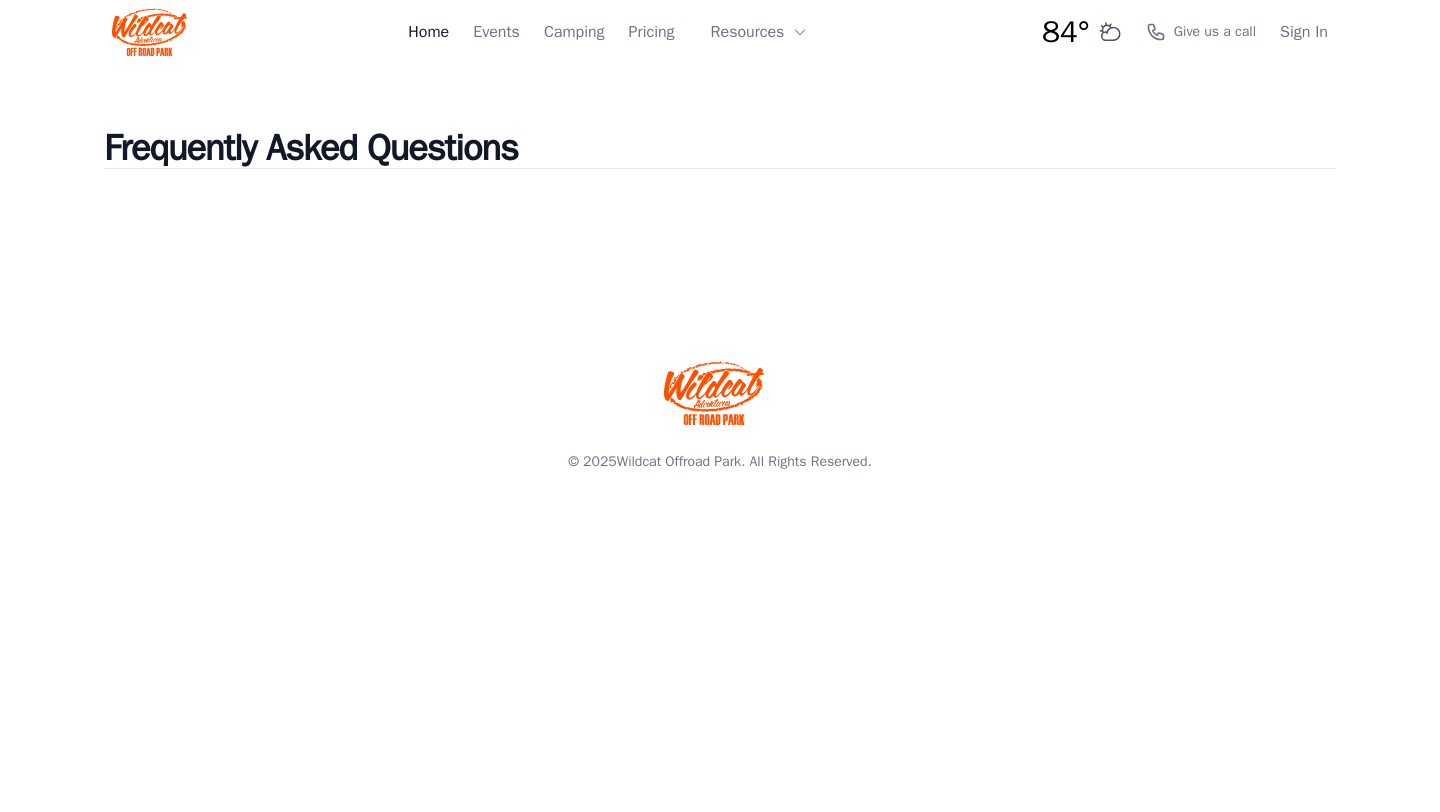 click on "Home" at bounding box center (428, 32) 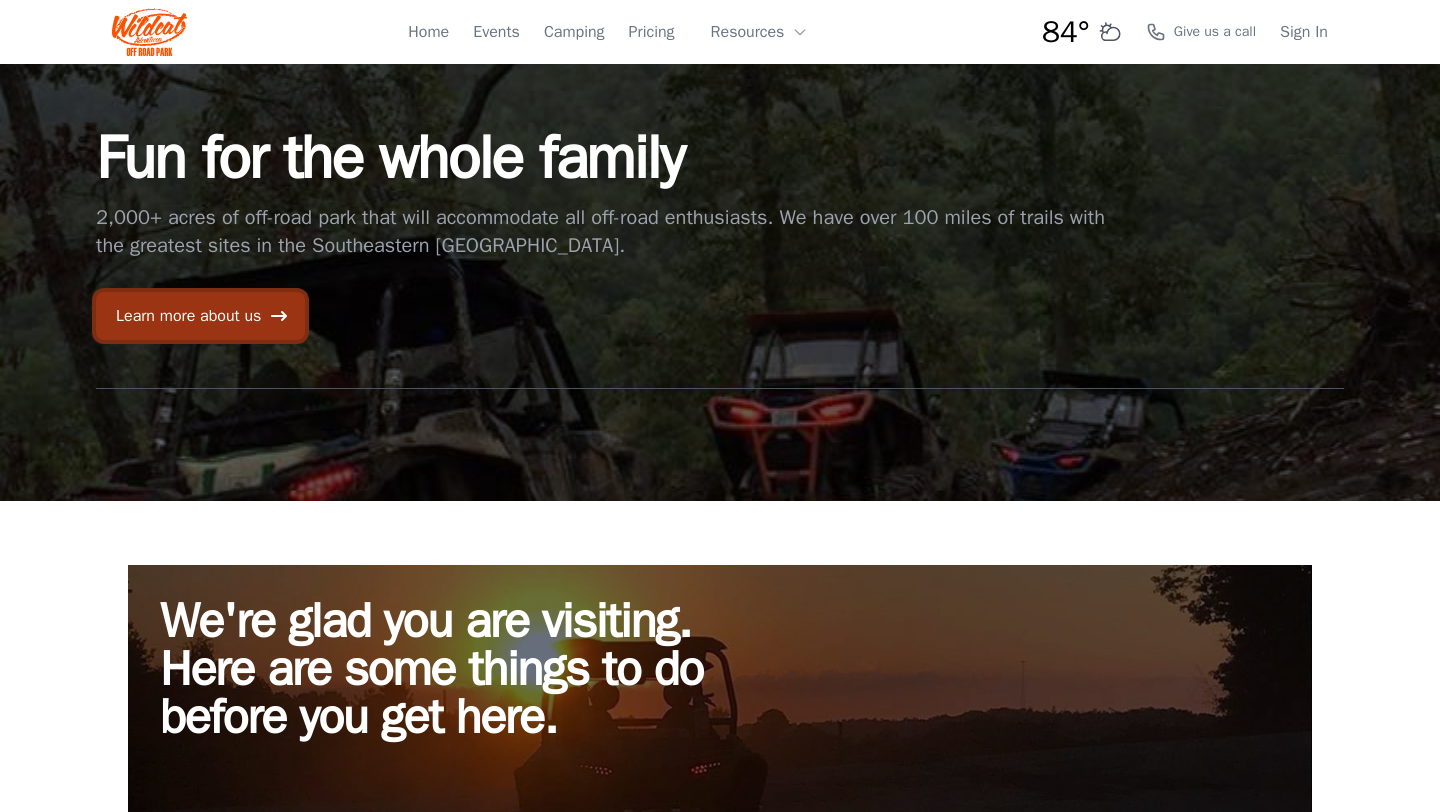 click on "Learn more about us" at bounding box center [200, 316] 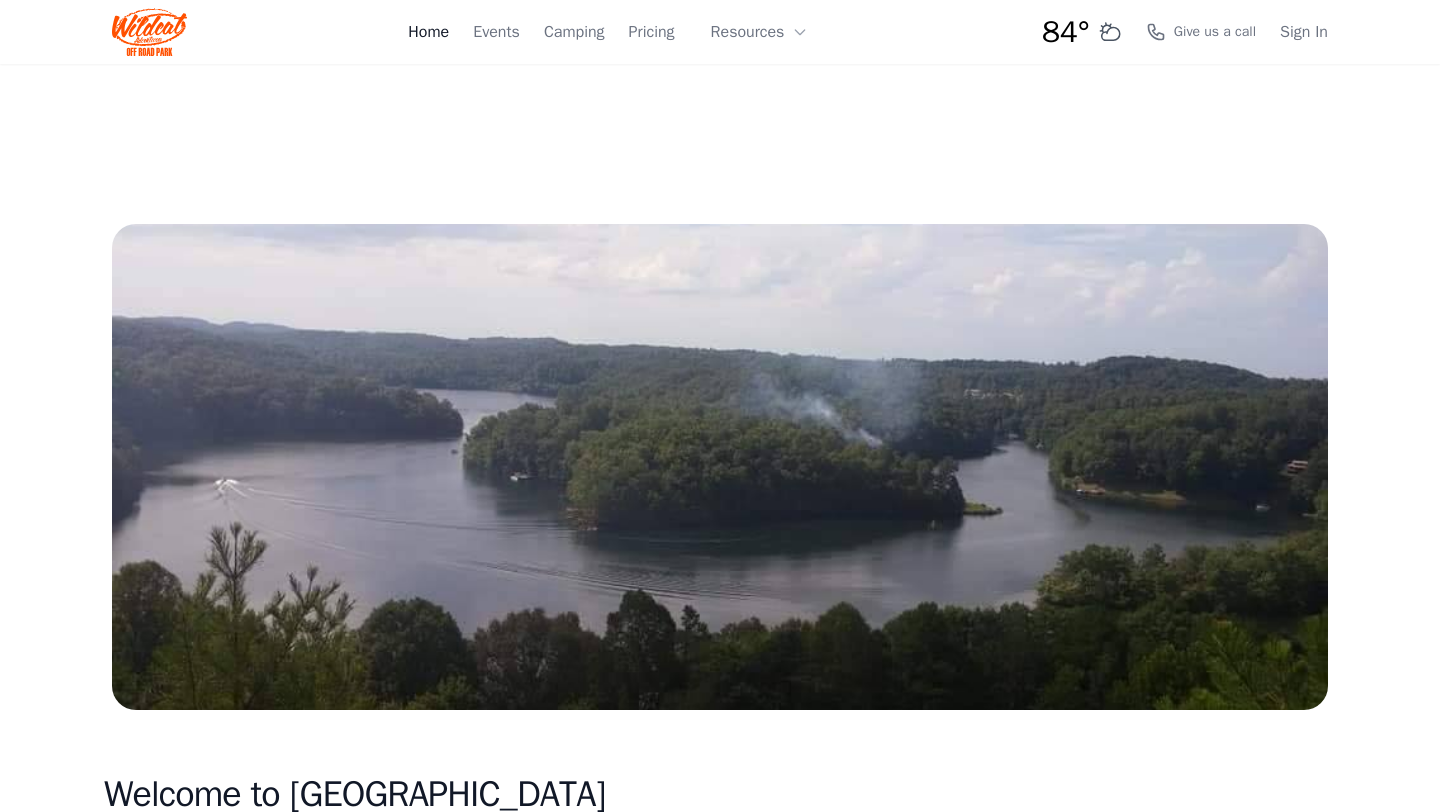 click on "Home" at bounding box center (428, 32) 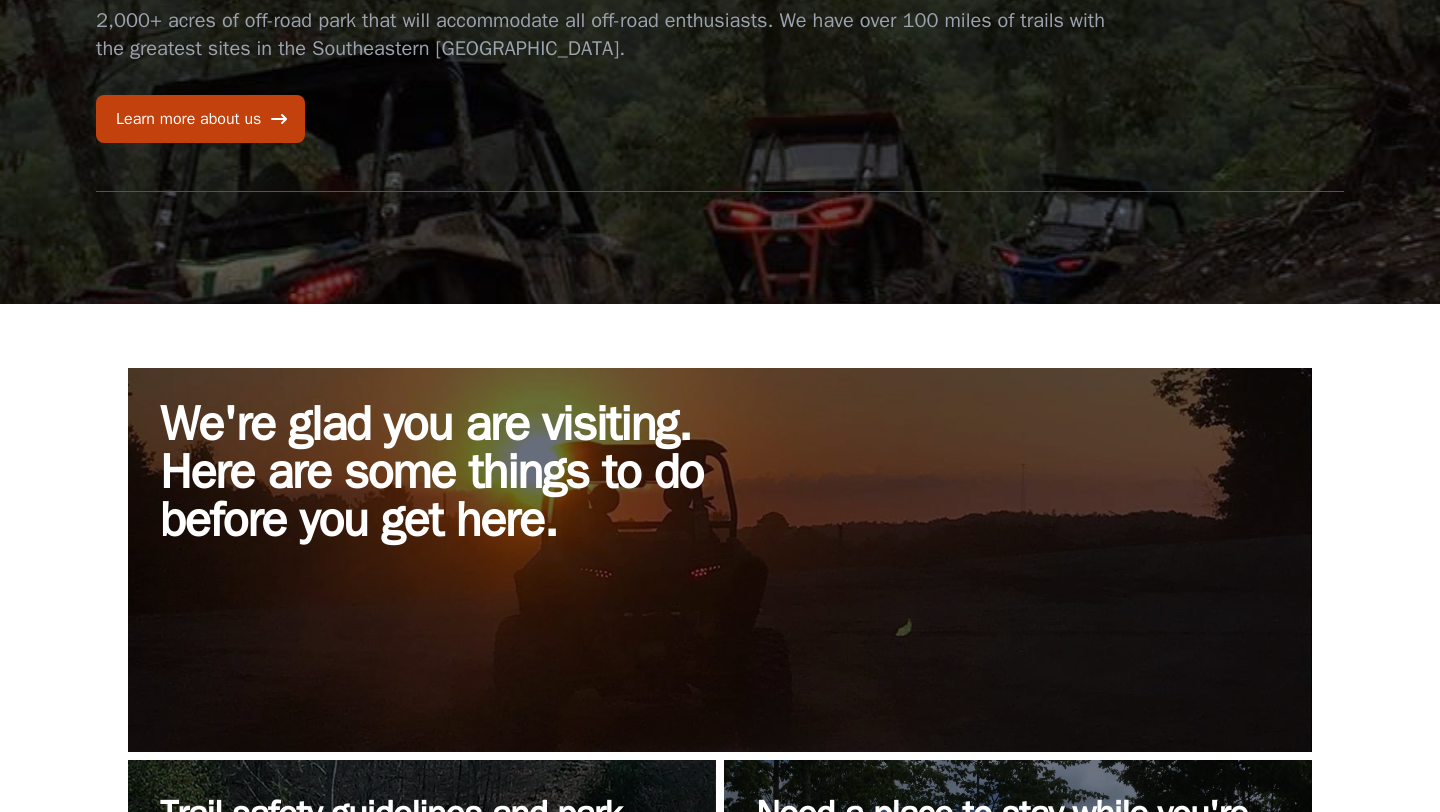 scroll, scrollTop: 0, scrollLeft: 0, axis: both 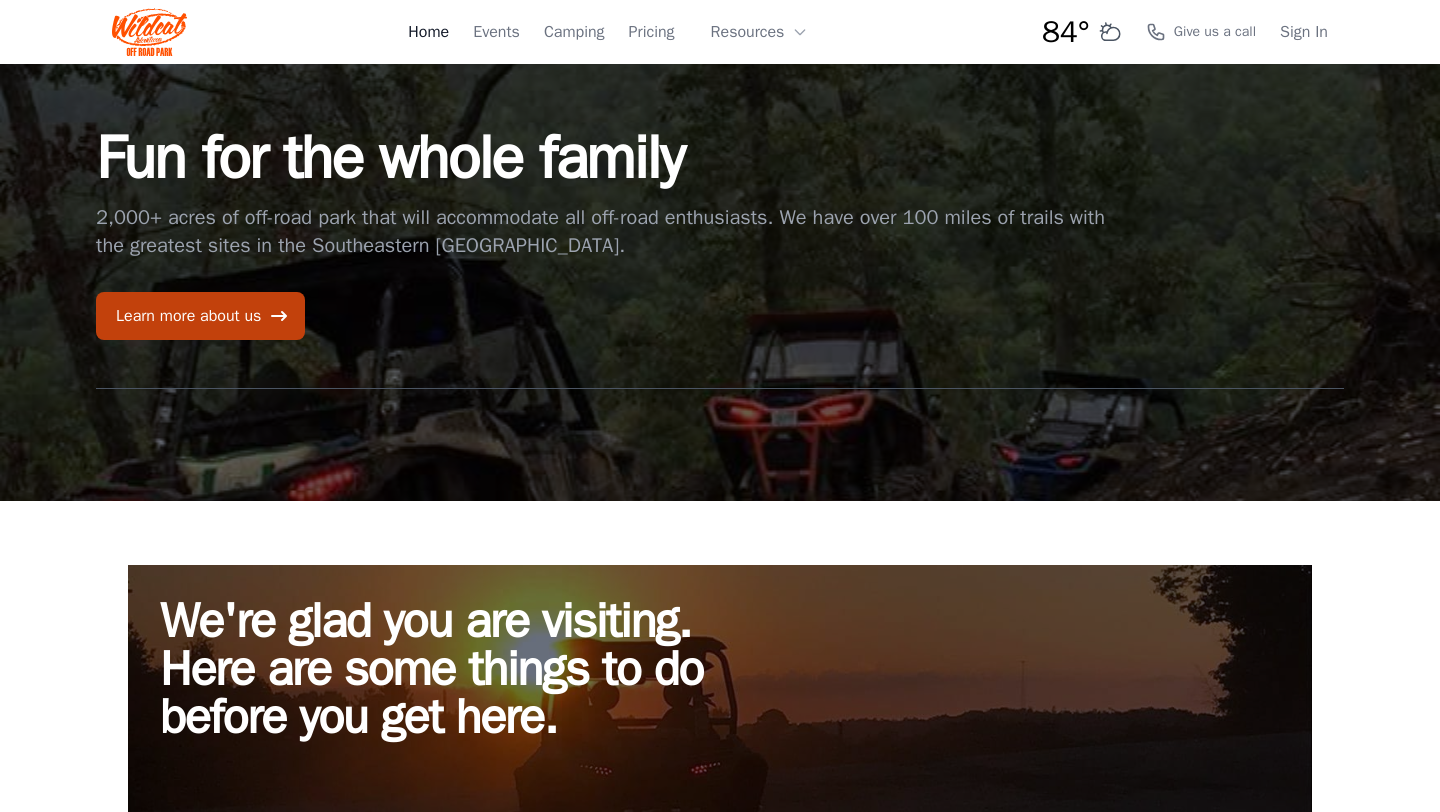 click on "Home" at bounding box center (428, 32) 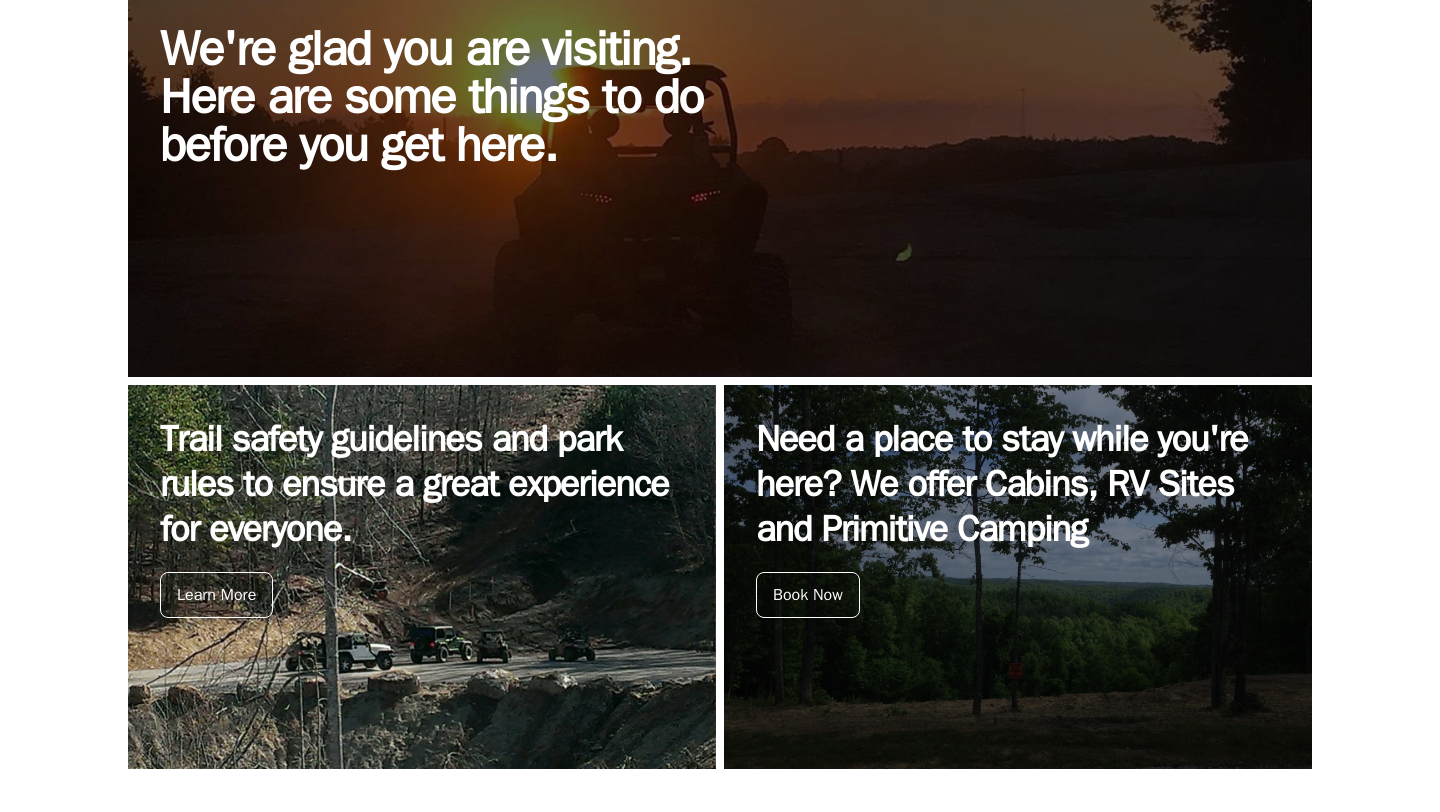 scroll, scrollTop: 0, scrollLeft: 0, axis: both 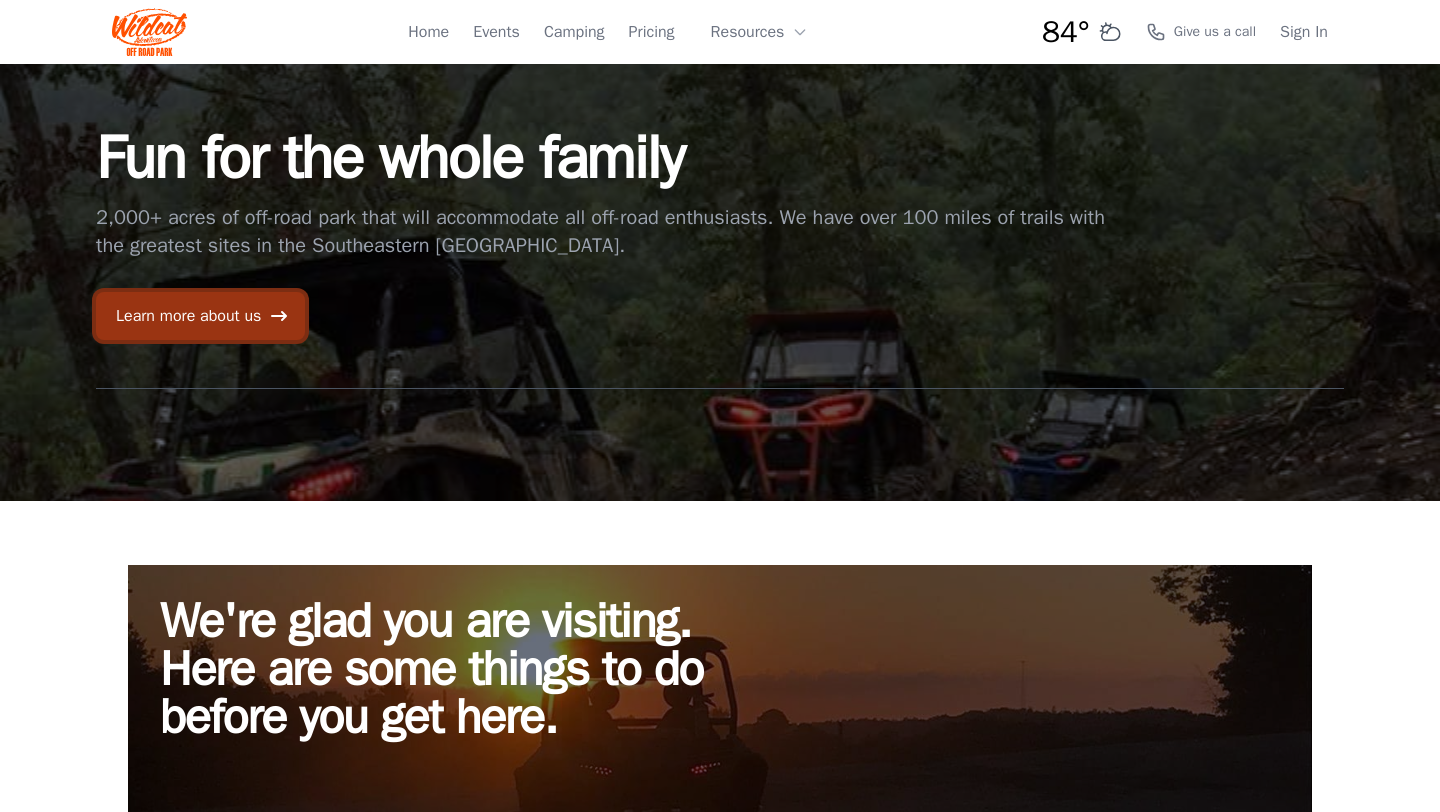 click on "Learn more about us" at bounding box center (200, 316) 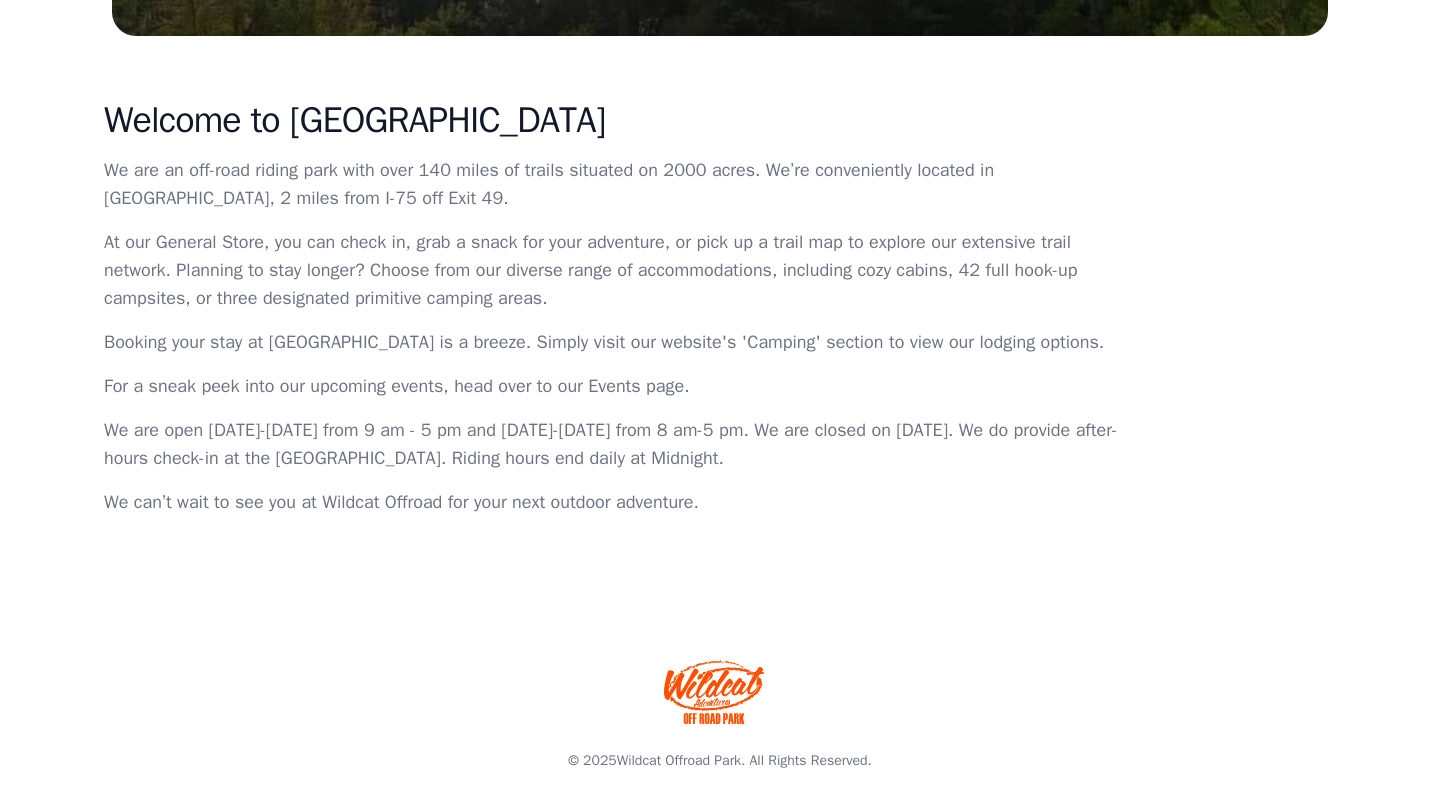 scroll, scrollTop: 0, scrollLeft: 0, axis: both 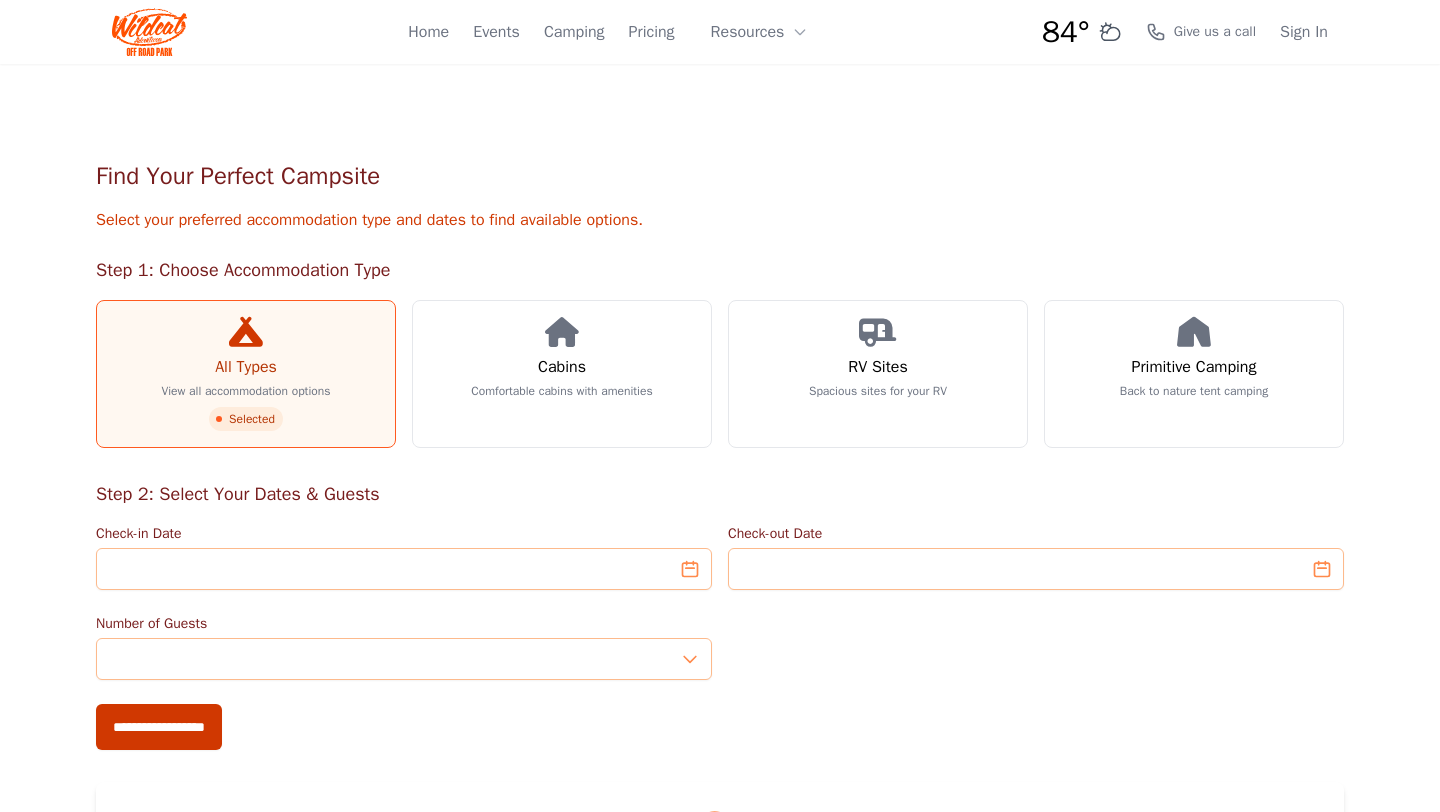 type on "**********" 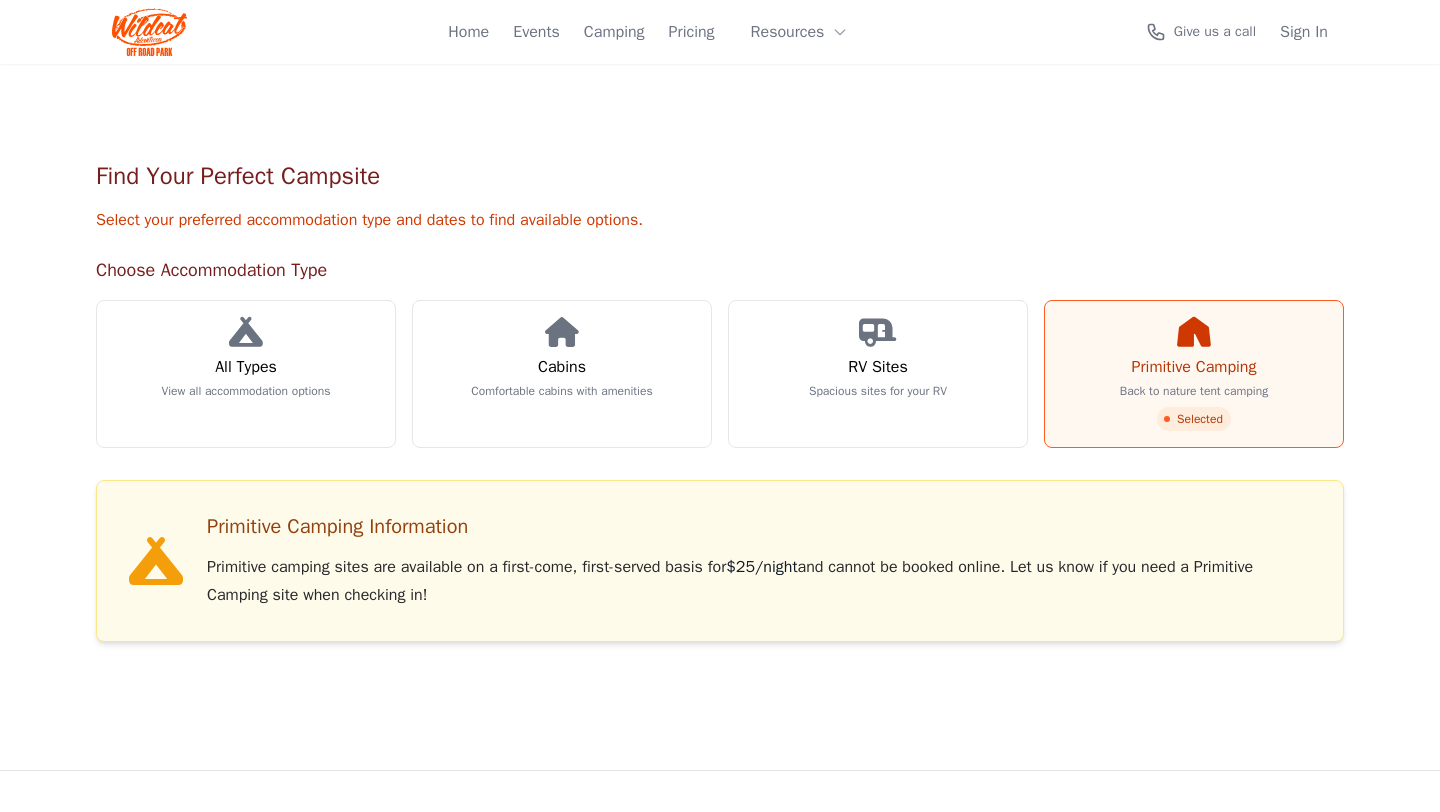 scroll, scrollTop: 32, scrollLeft: 0, axis: vertical 